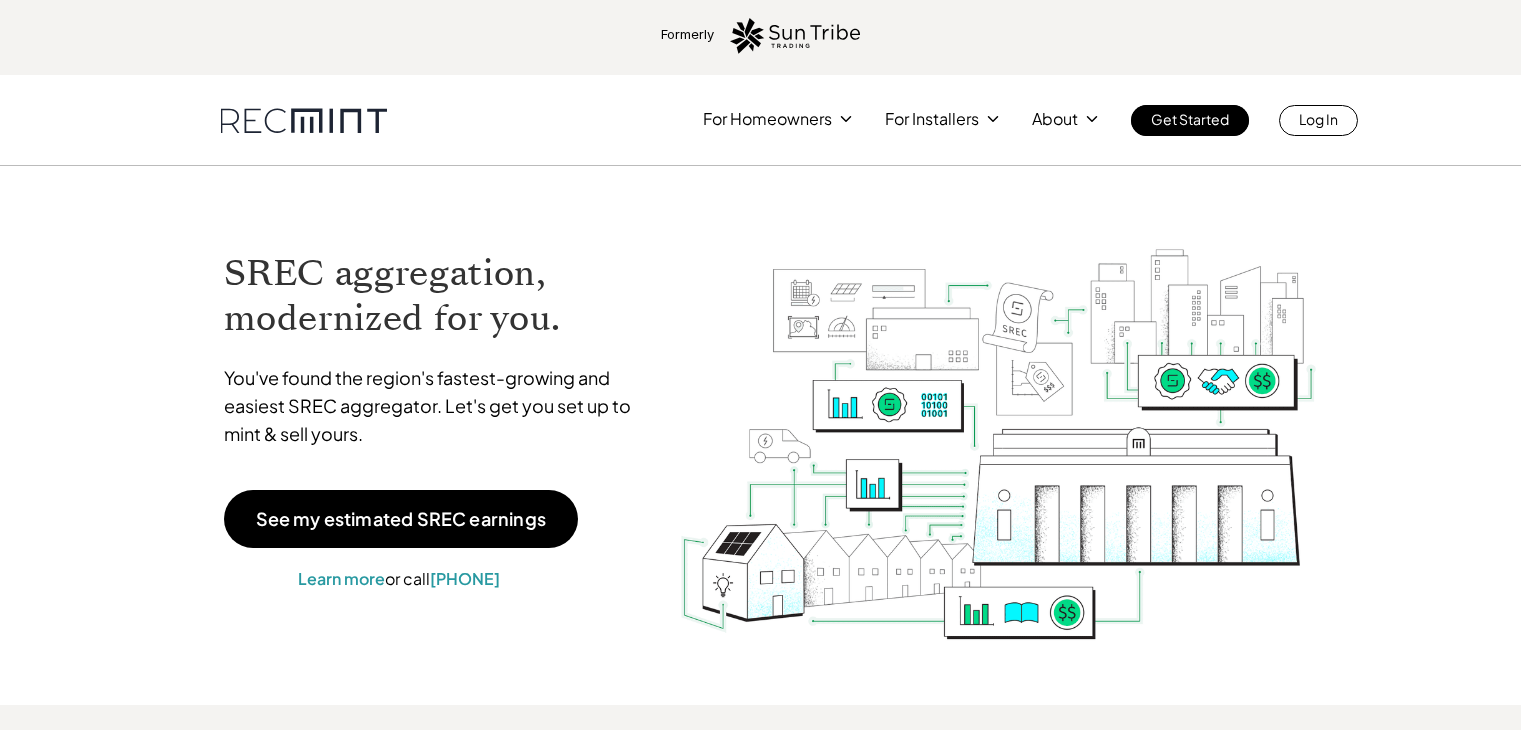 scroll, scrollTop: 0, scrollLeft: 0, axis: both 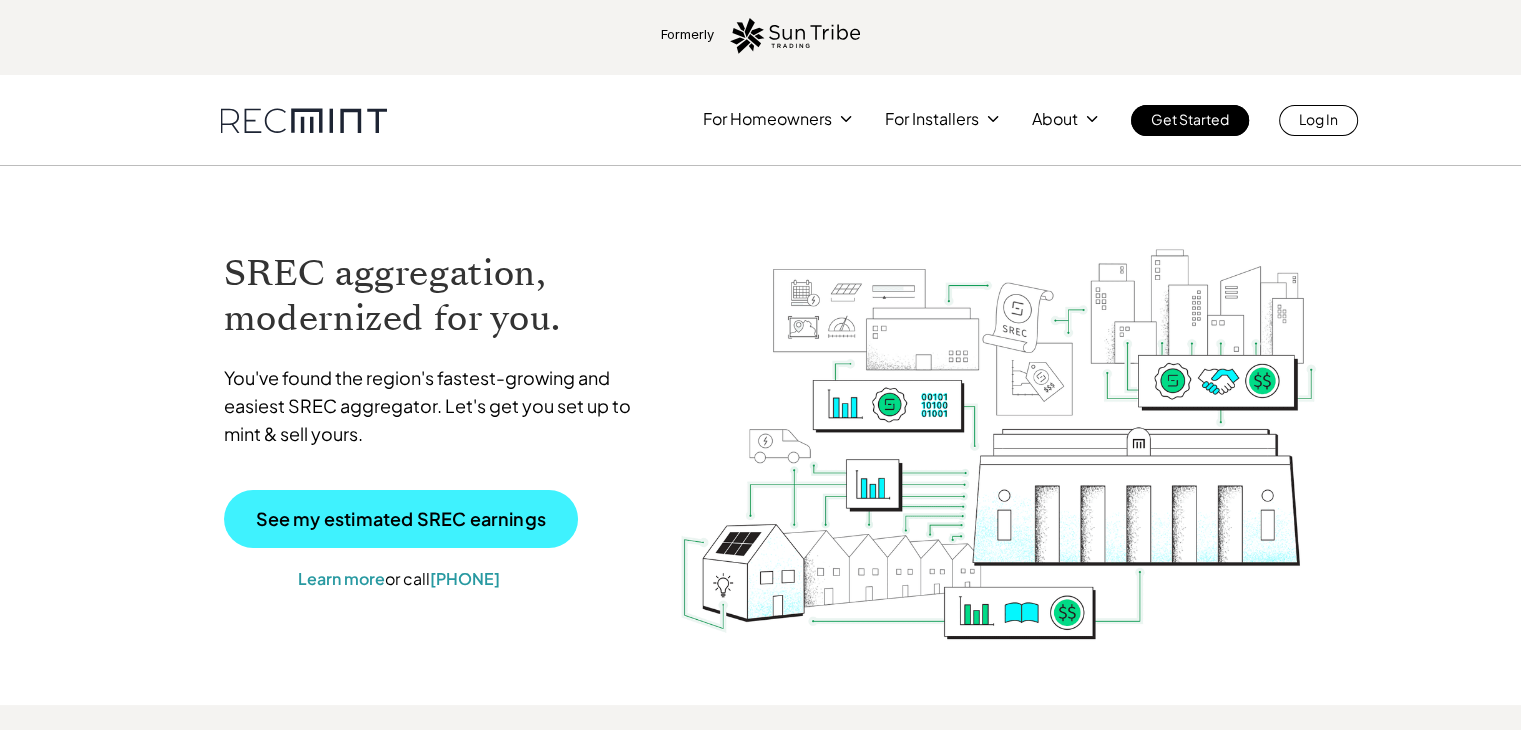 click on "See my estimated SREC earnings" at bounding box center (401, 519) 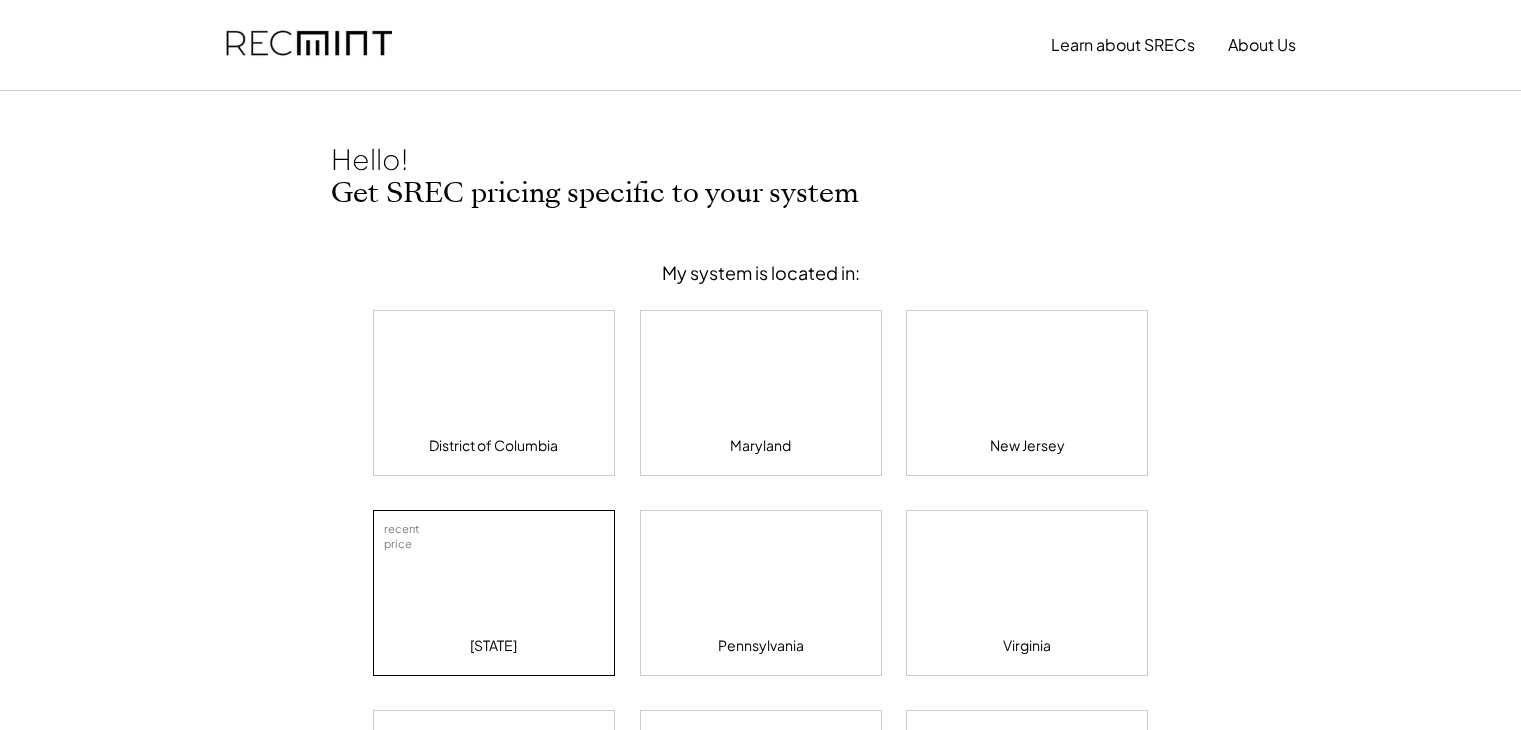 scroll, scrollTop: 0, scrollLeft: 0, axis: both 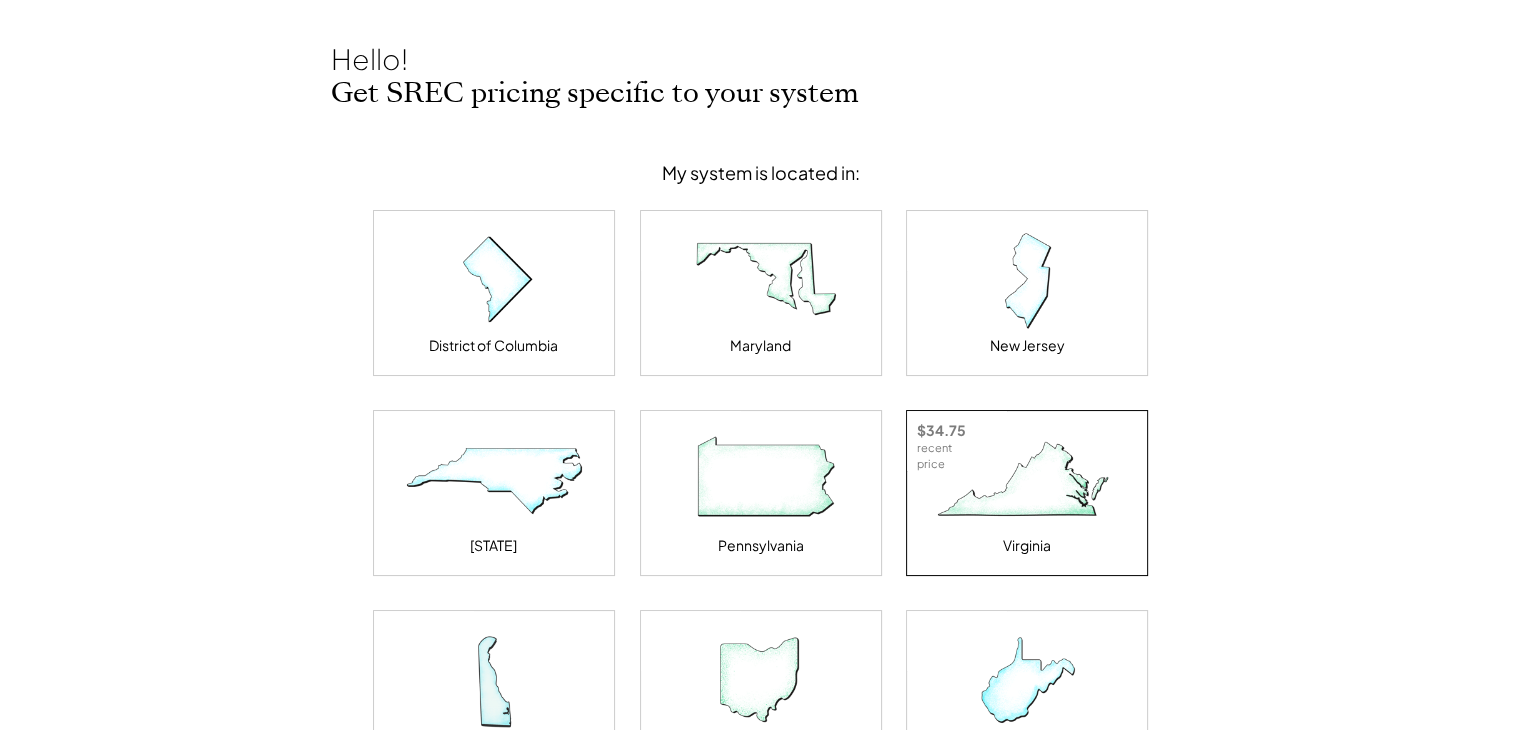 click at bounding box center [1027, 481] 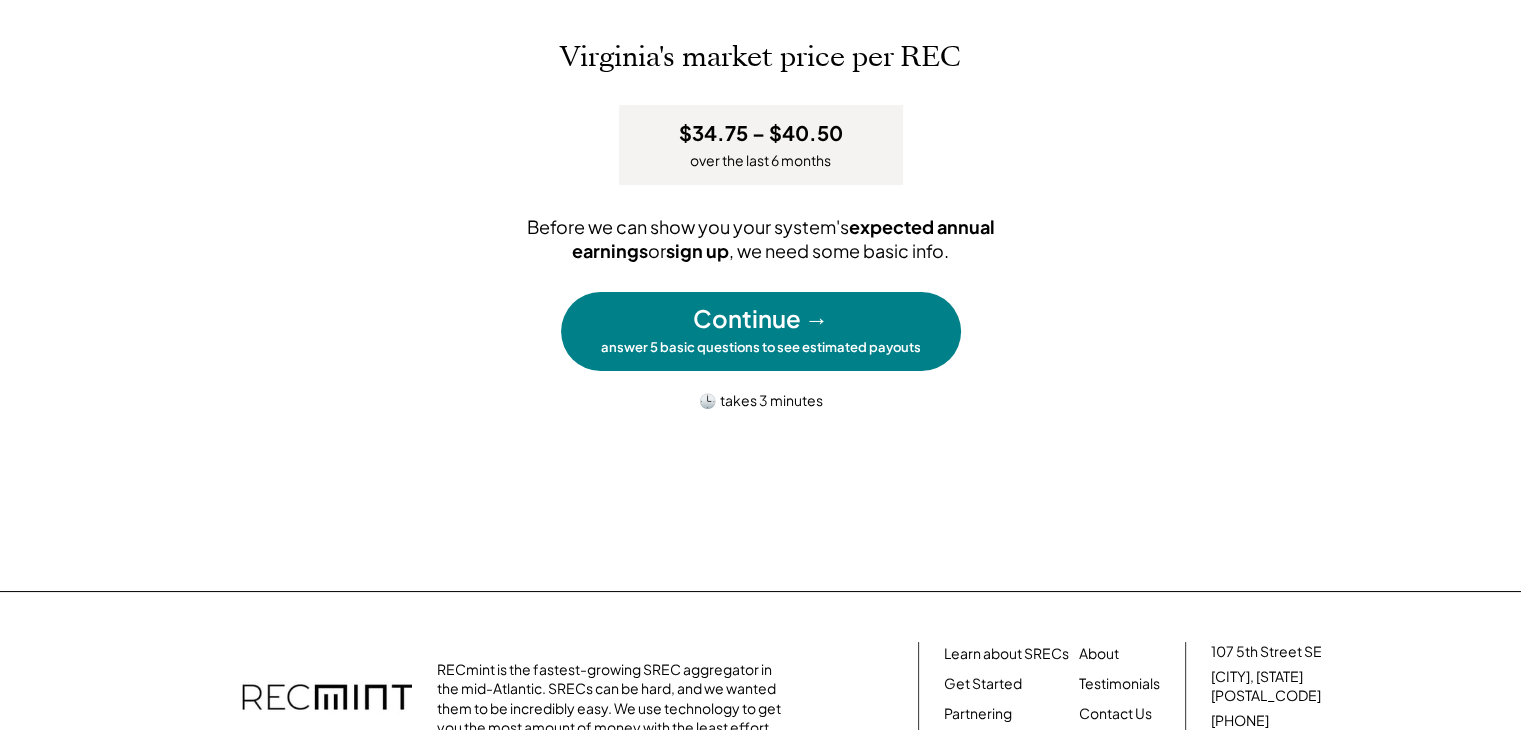 click on "Continue →" at bounding box center [761, 319] 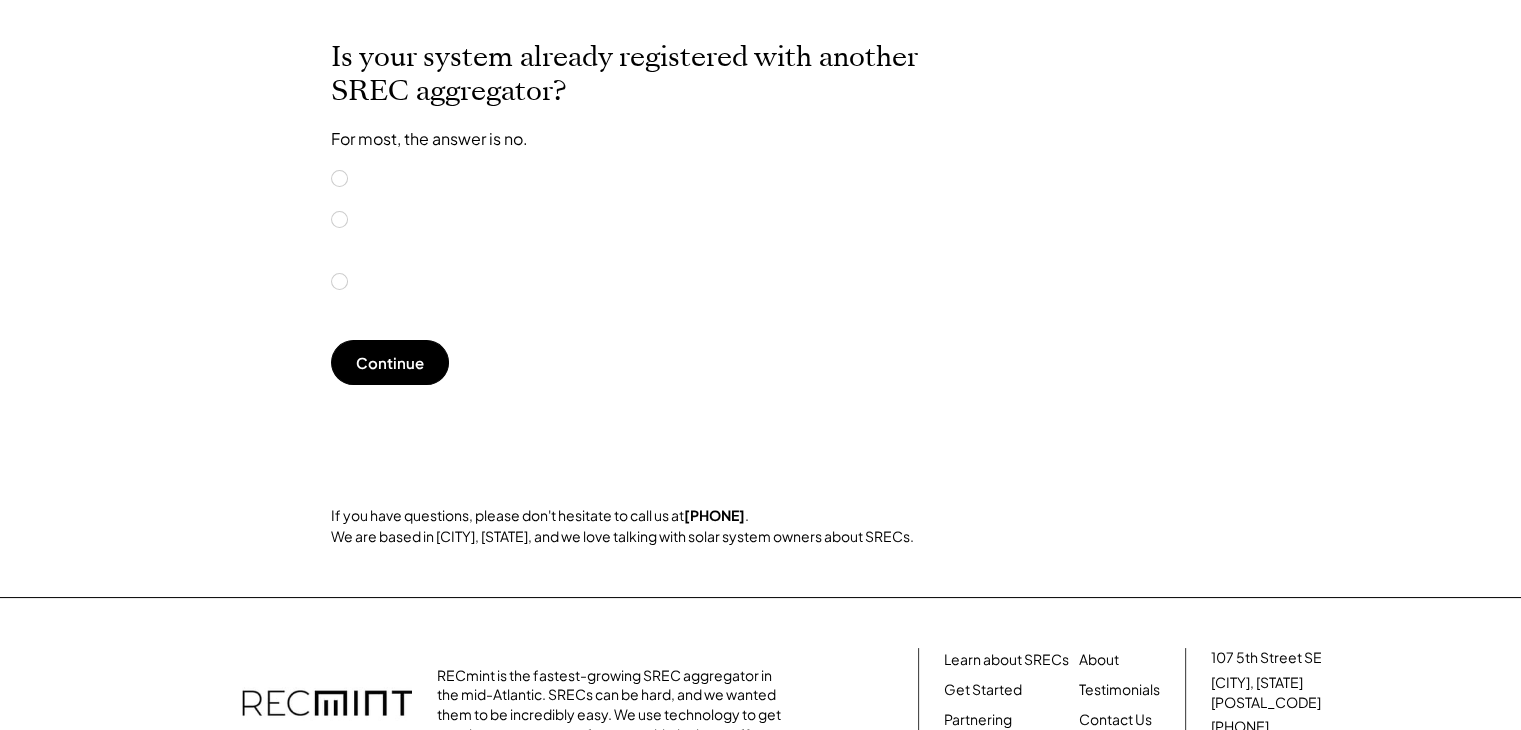 click on "YES, it's registered with another aggregator (or is self-managed in GATS) and I'm exploring transferring to RECmint" at bounding box center [591, 234] 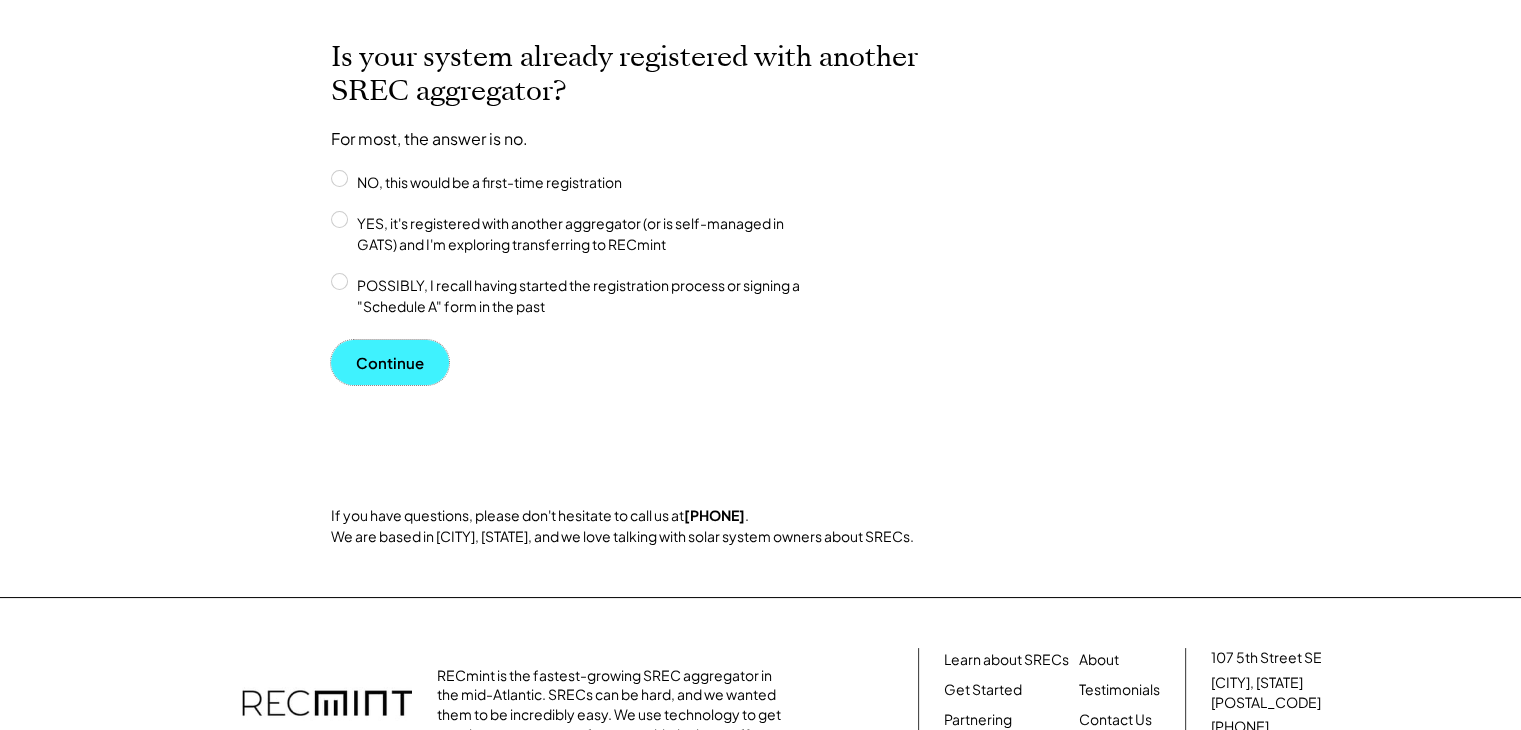 click on "Continue" at bounding box center [390, 362] 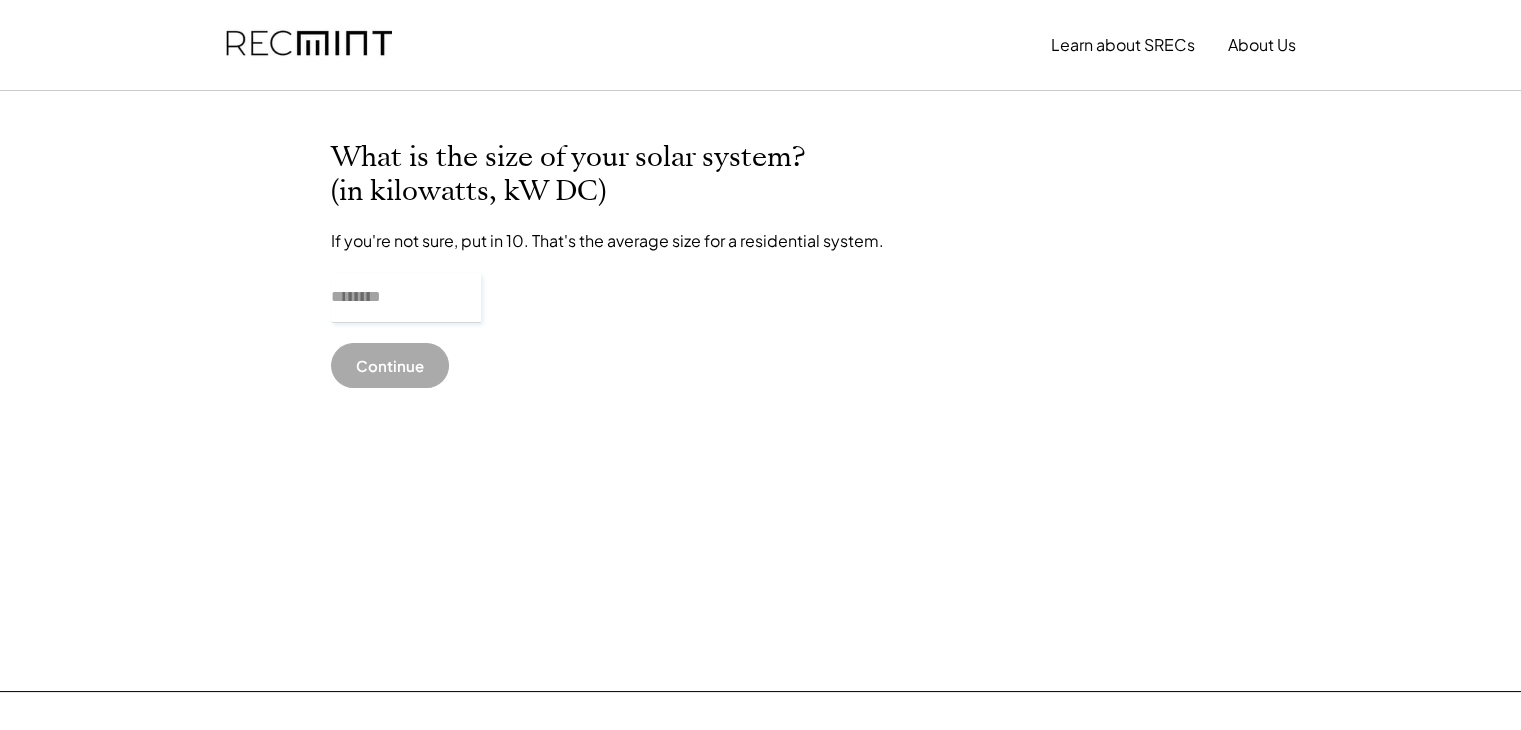 click at bounding box center (406, 298) 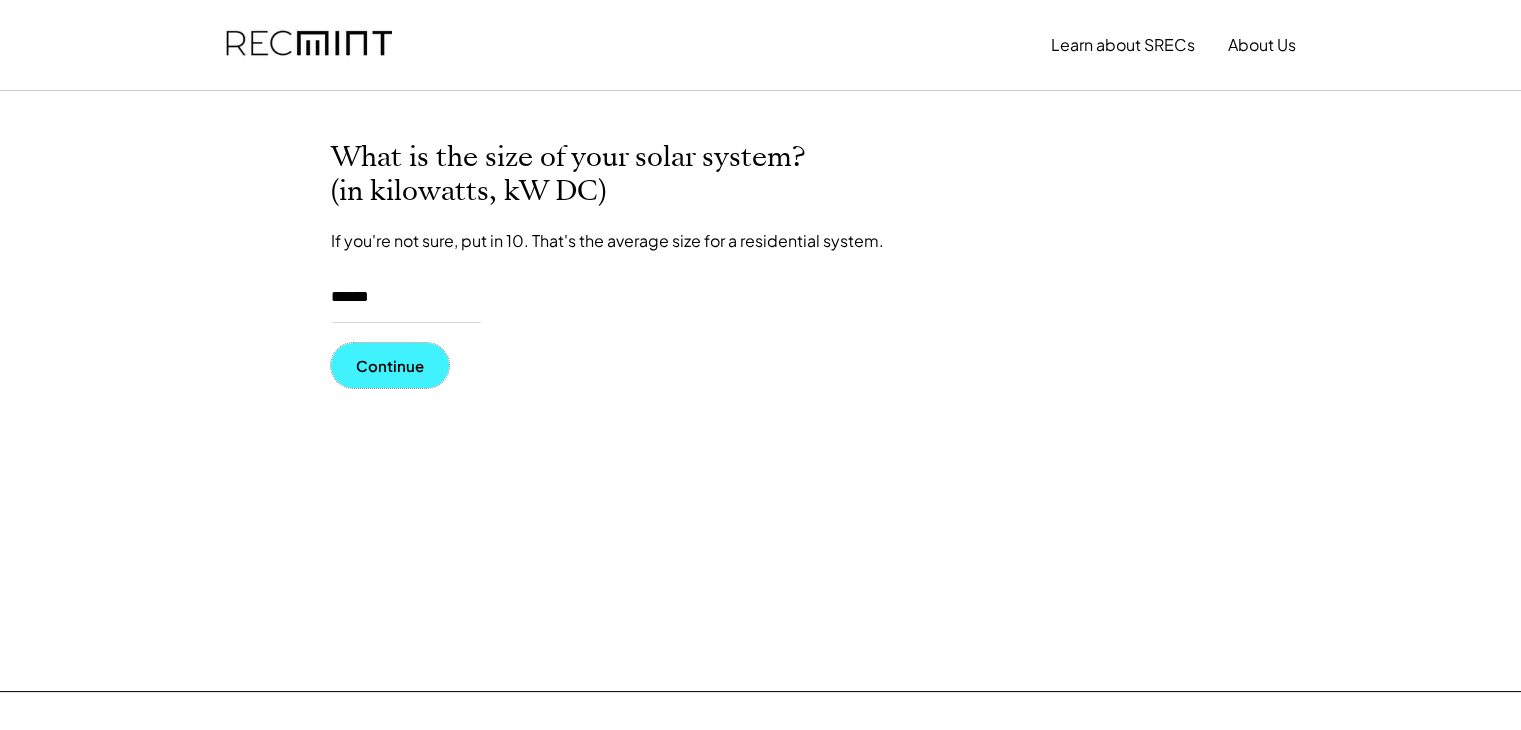 click on "Continue" at bounding box center [390, 365] 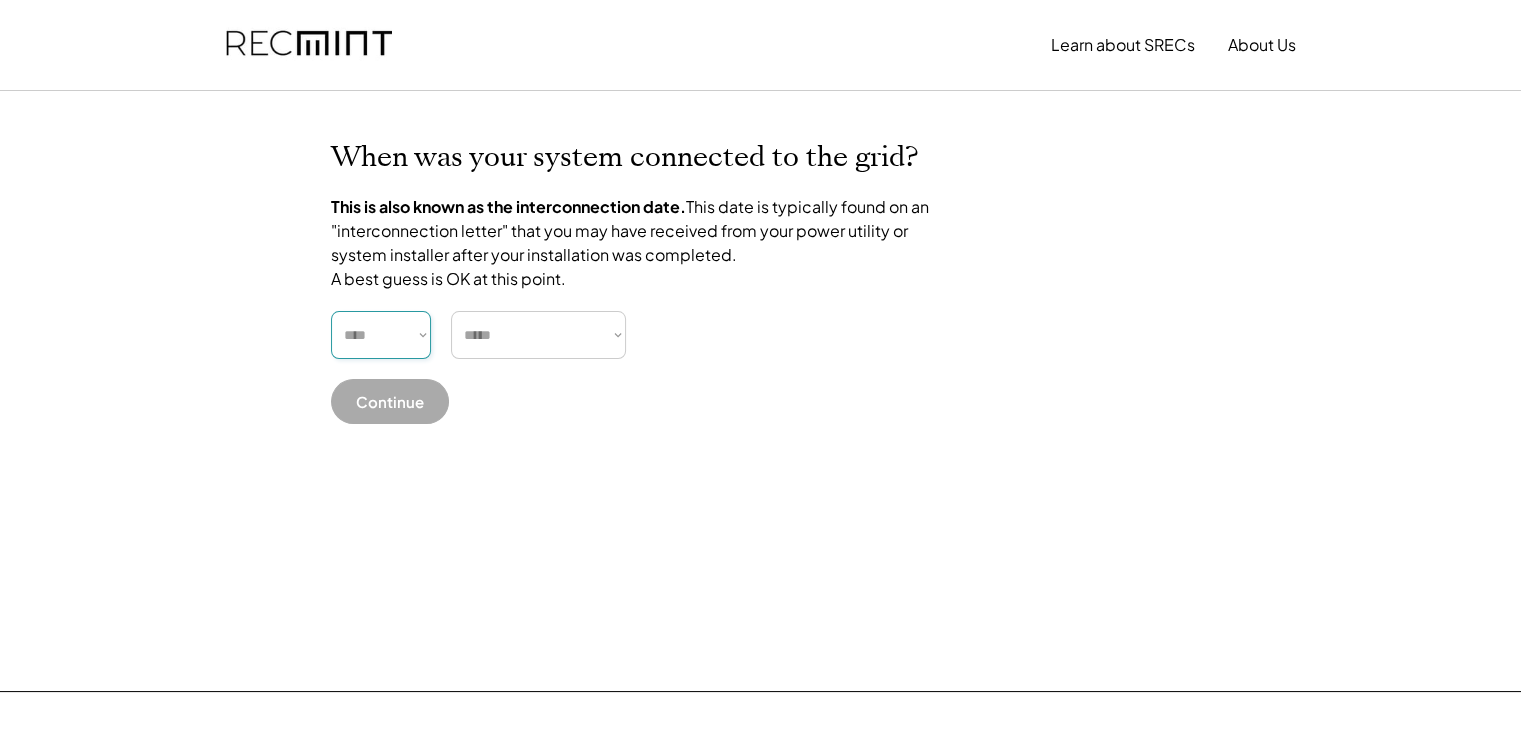 click on "**** **** **** **** **** **** **** **** **** **** **** **** **** **** ****" at bounding box center (381, 335) 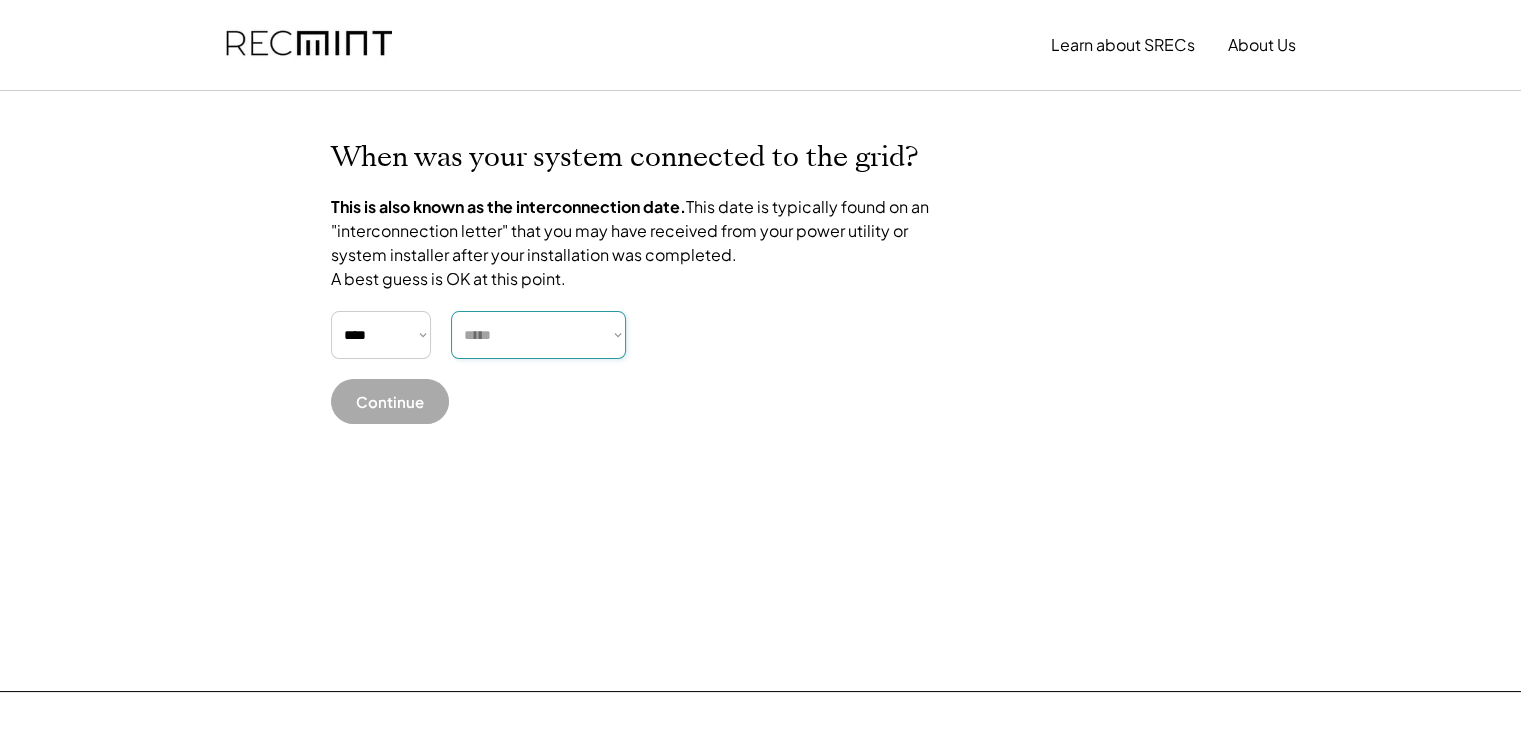 click on "***** ******* ******** ***** ***** *** **** **** ****** ********* ******* ******** ********" at bounding box center (538, 335) 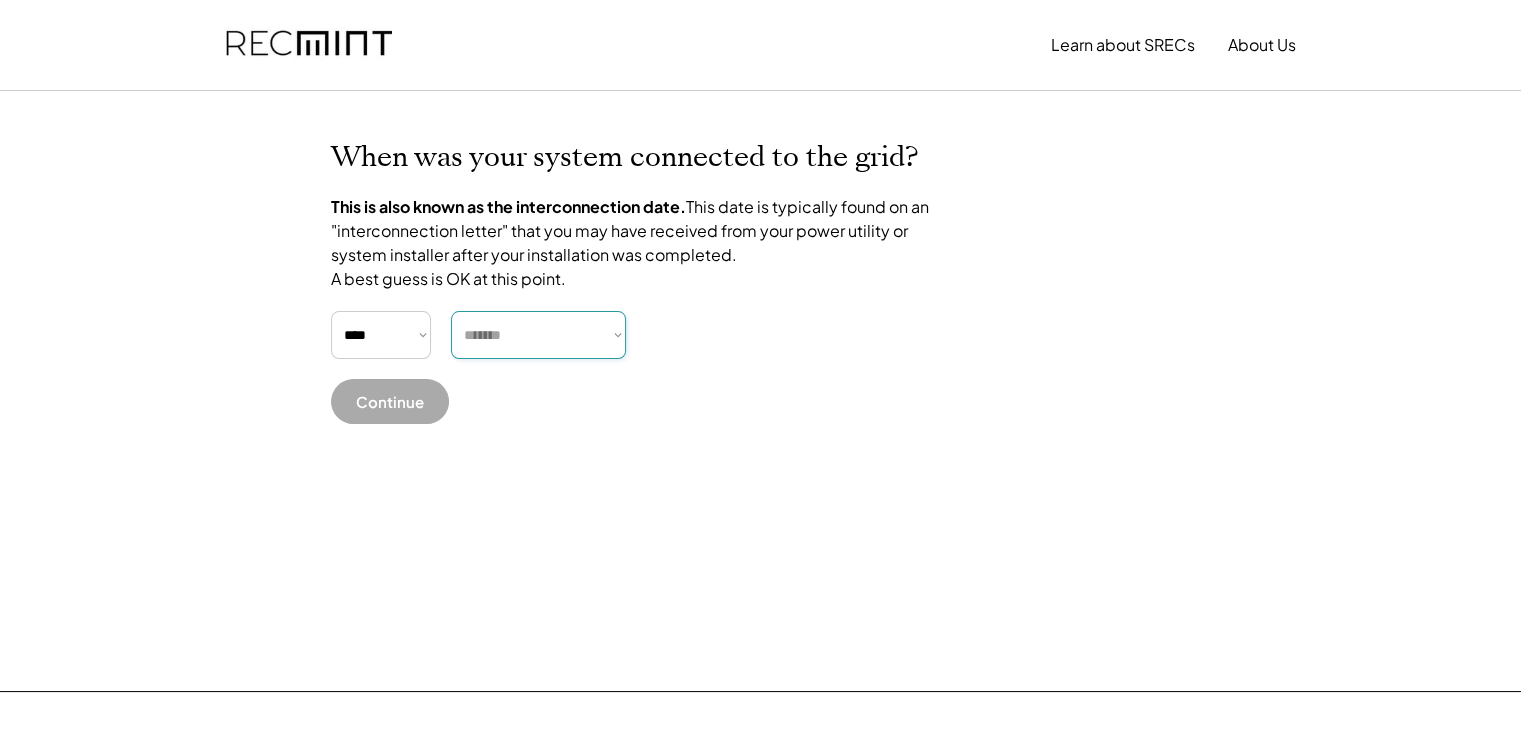 click on "***** ******* ******** ***** ***** *** **** **** ****** ********* ******* ******** ********" at bounding box center [538, 335] 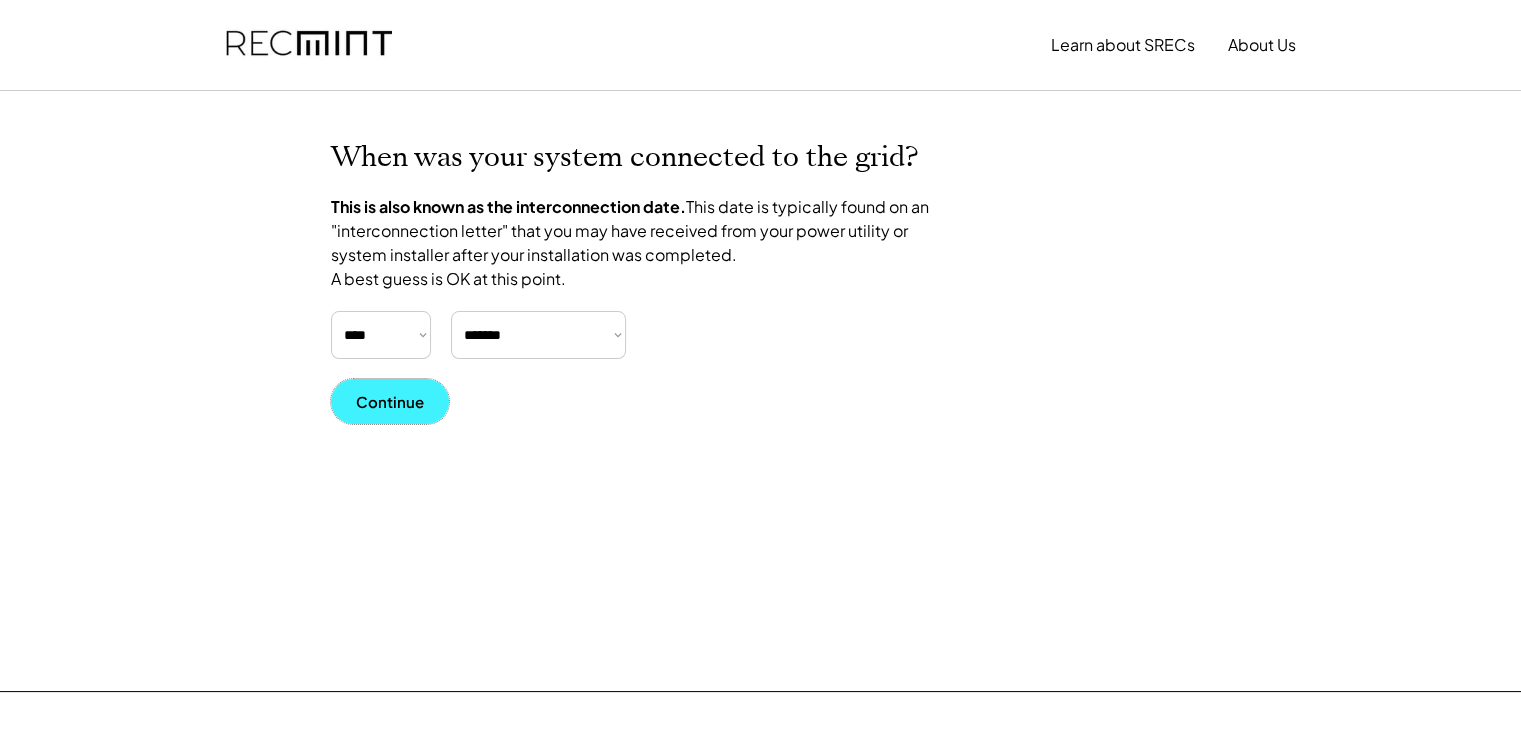 click on "Continue" at bounding box center [390, 401] 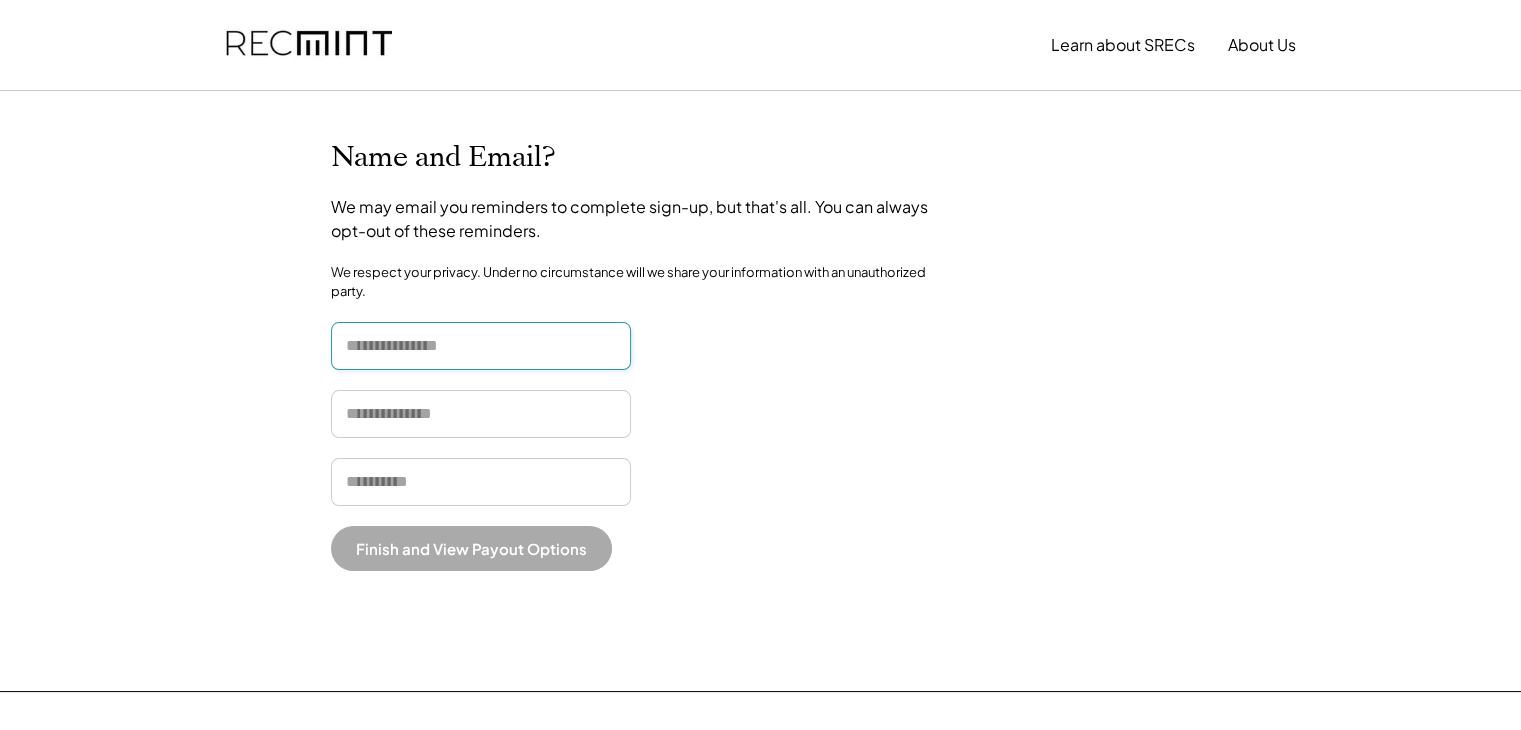 click at bounding box center (481, 346) 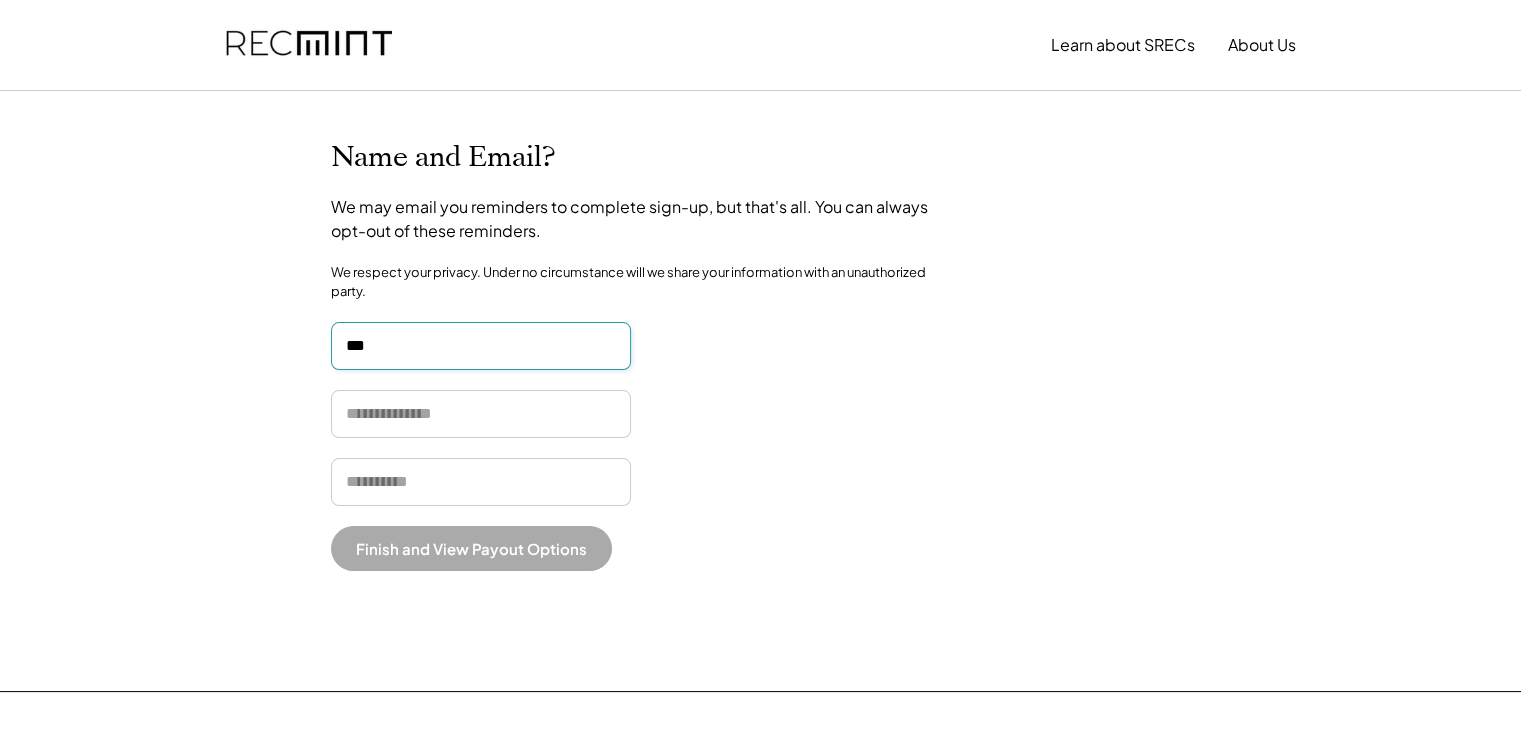 type on "***" 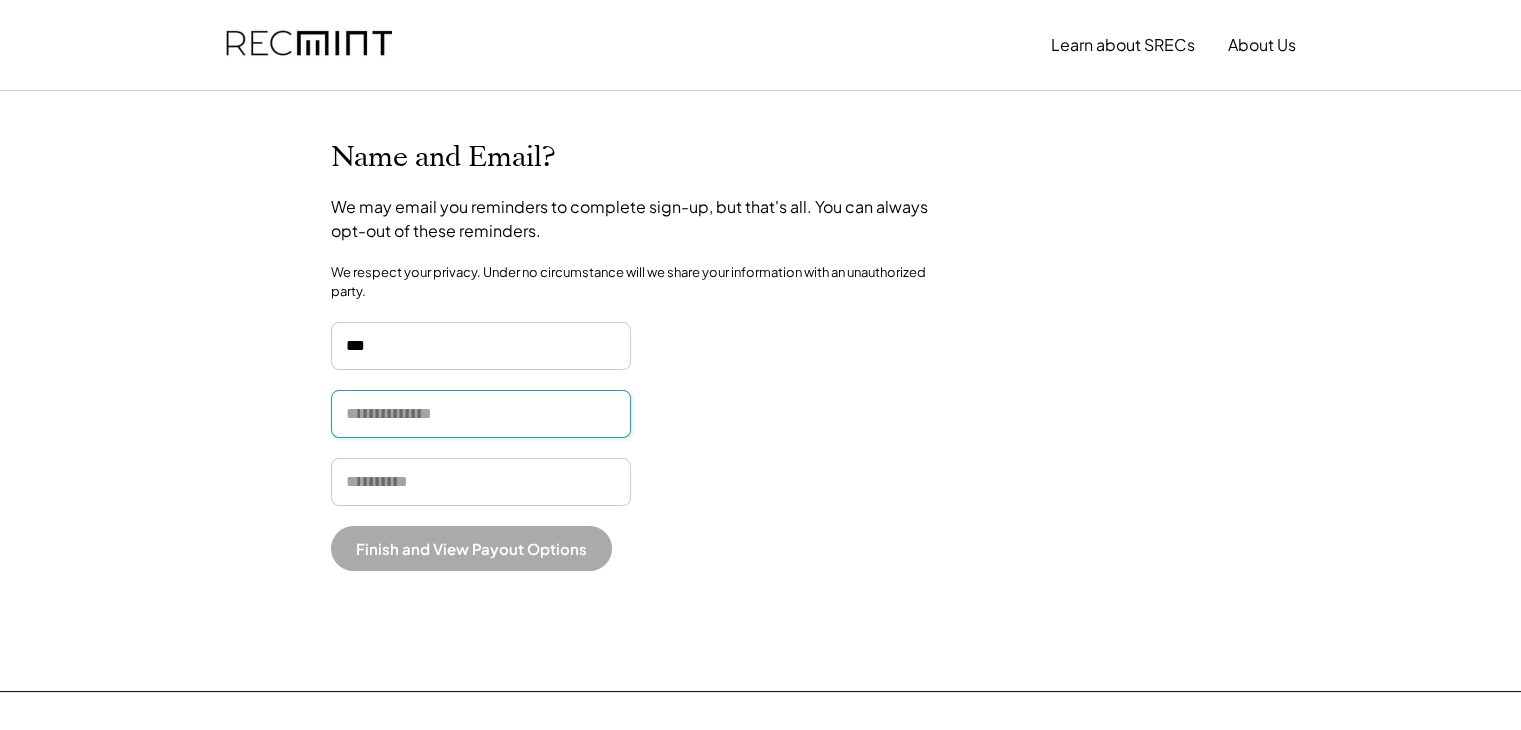 type on "*****" 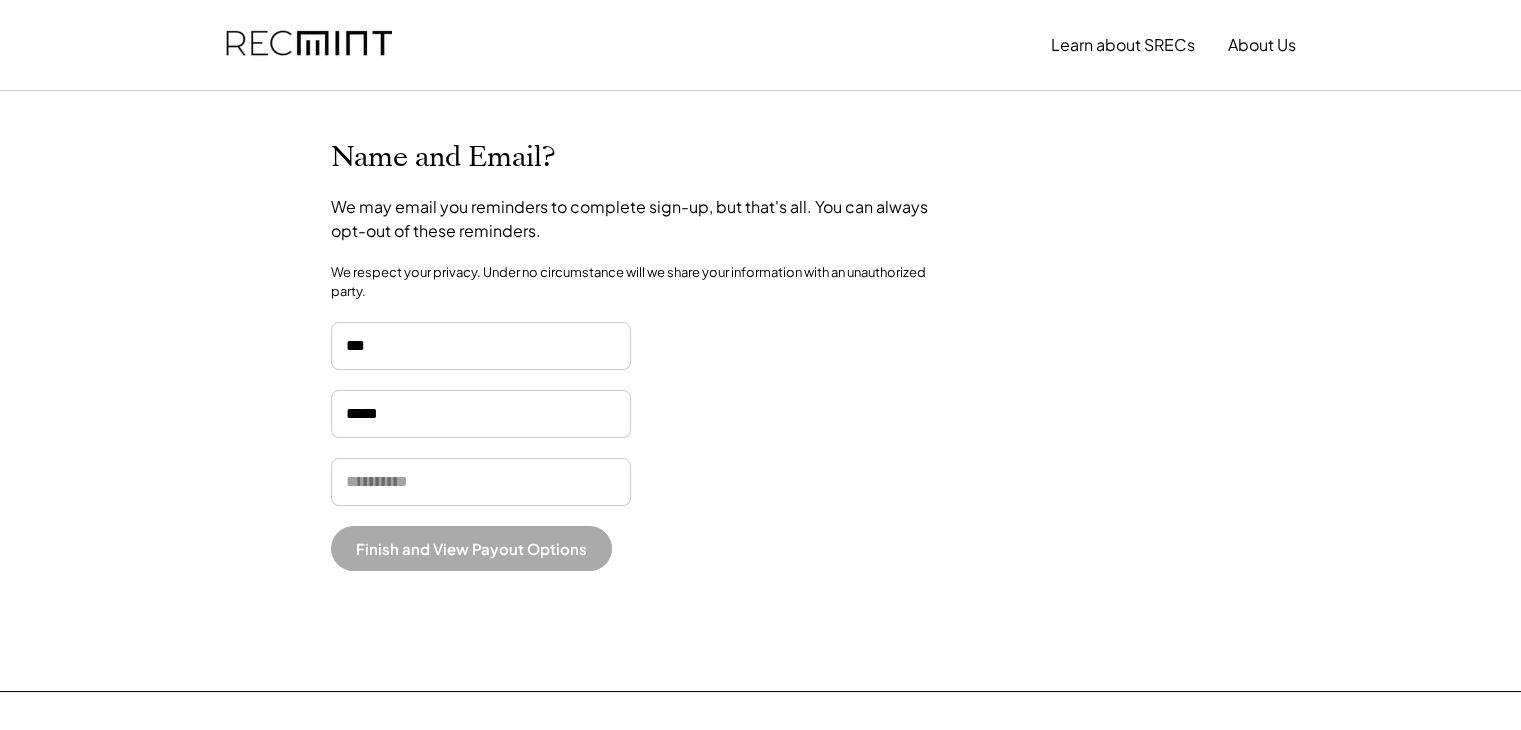 click at bounding box center [481, 482] 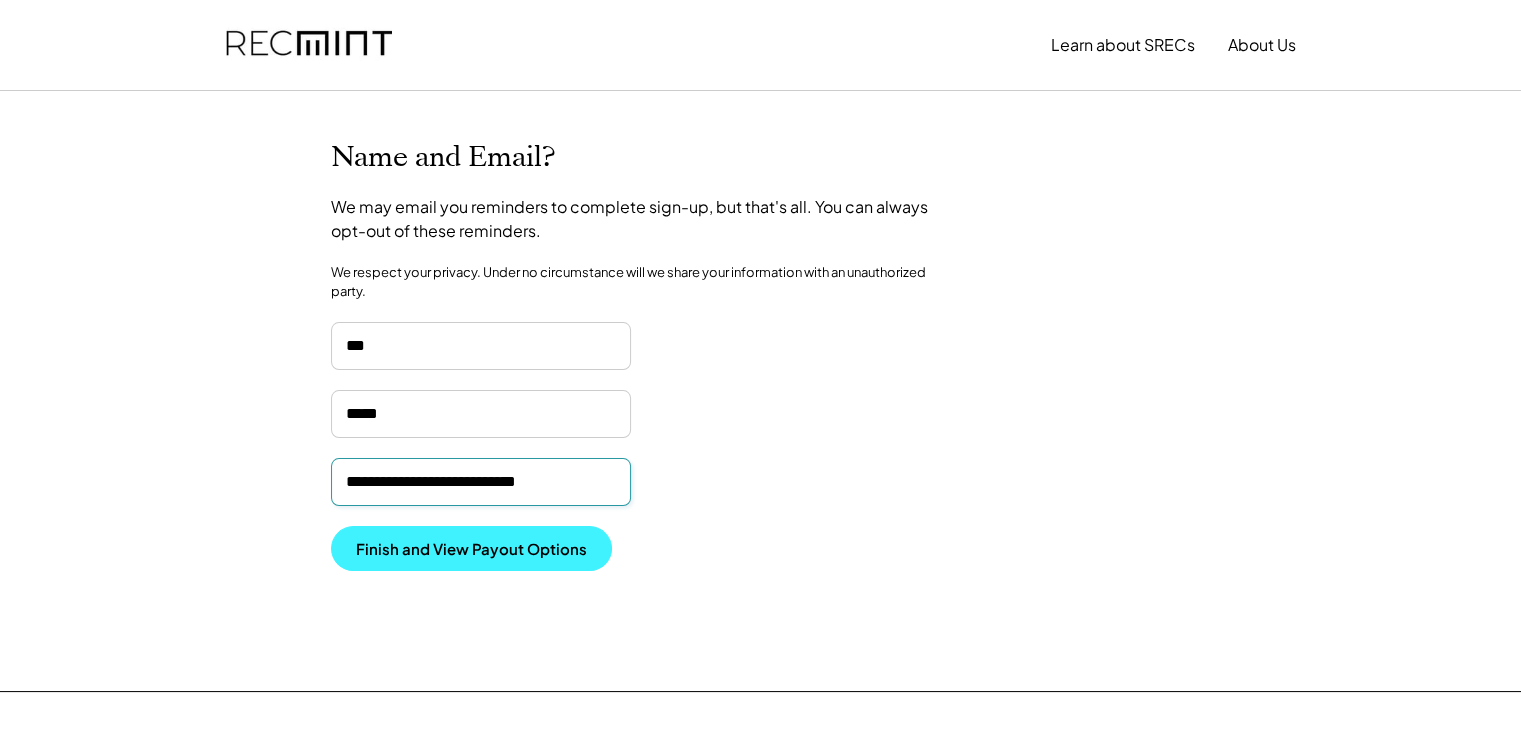 type on "**********" 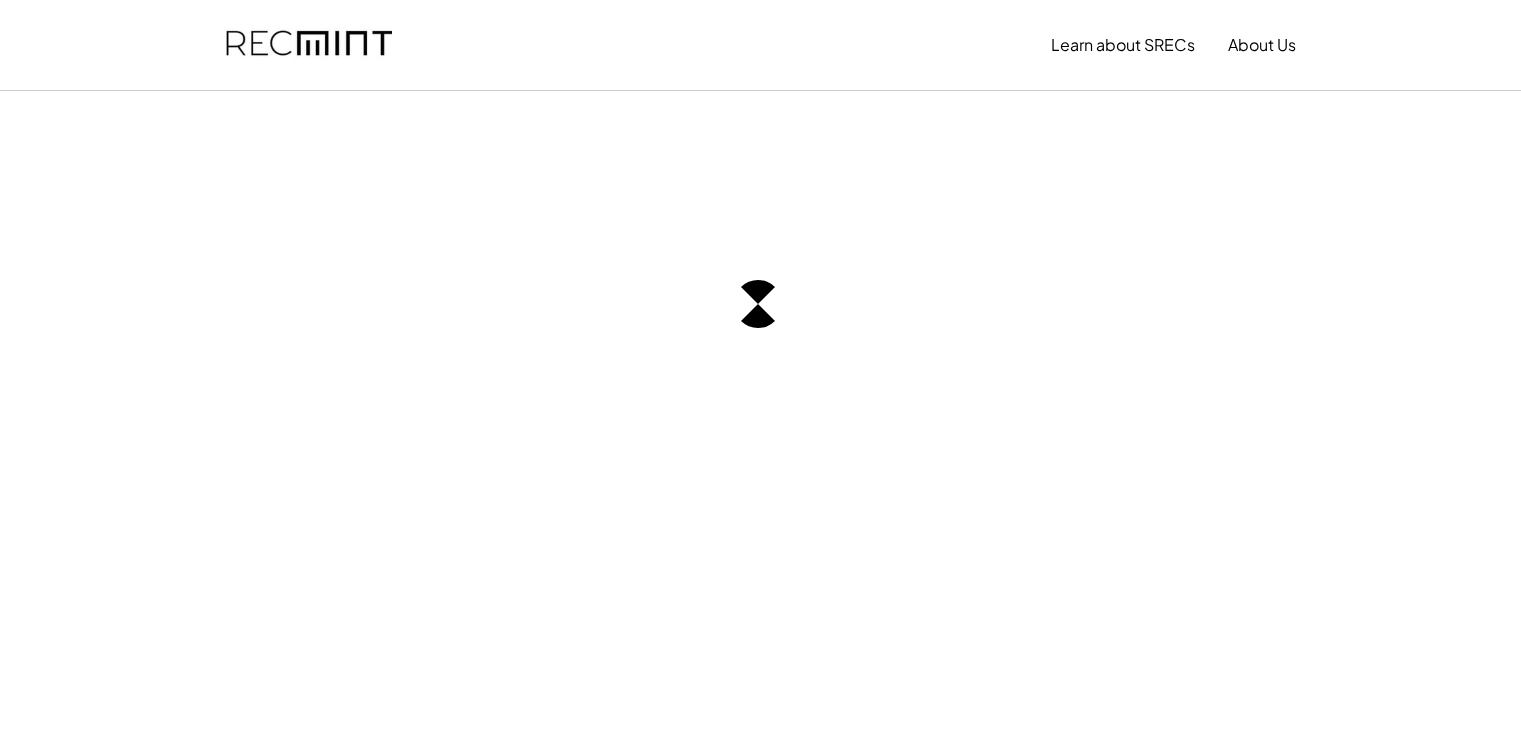 scroll, scrollTop: 0, scrollLeft: 0, axis: both 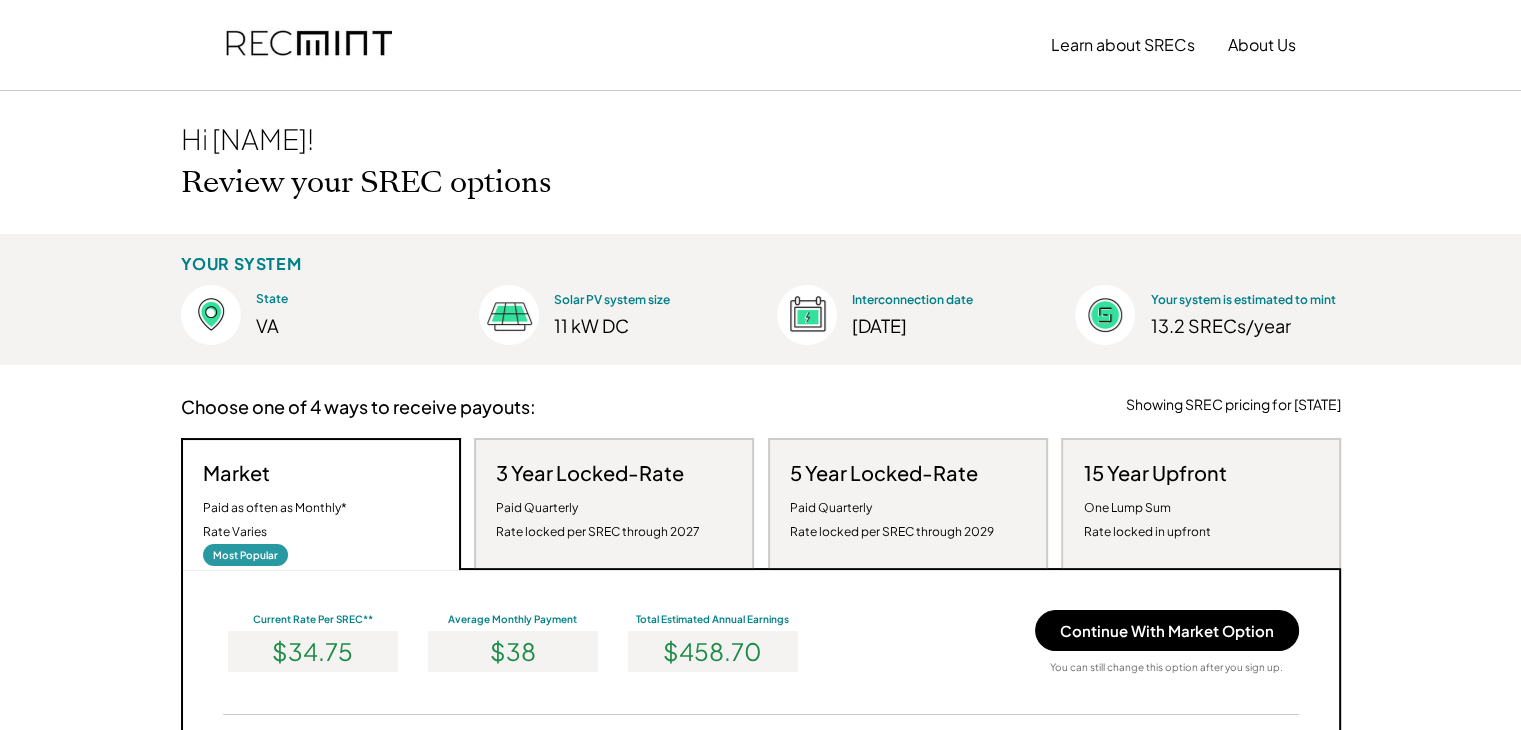click on "Paid Quarterly
Rate locked per SREC through 2027" at bounding box center [598, 520] 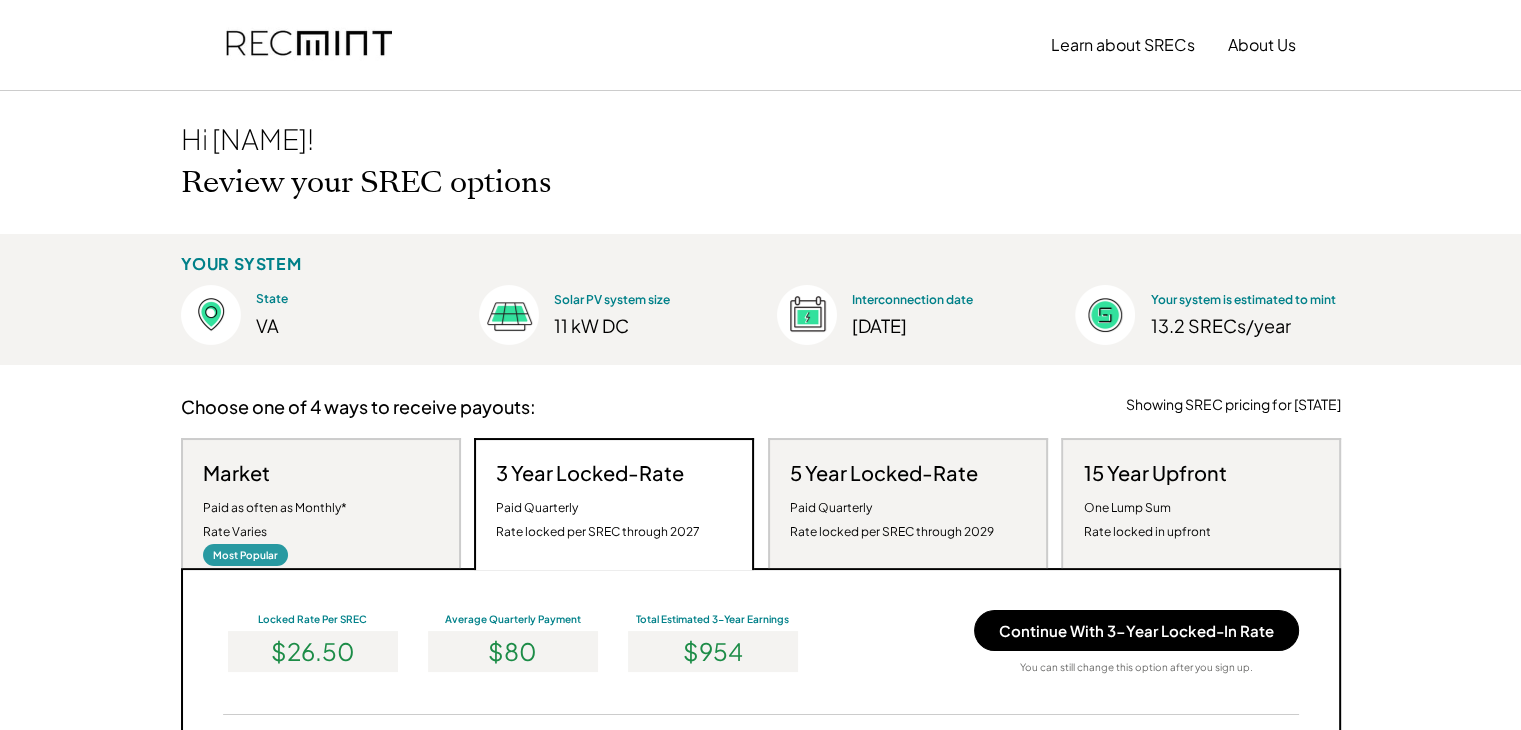 scroll, scrollTop: 999620, scrollLeft: 999260, axis: both 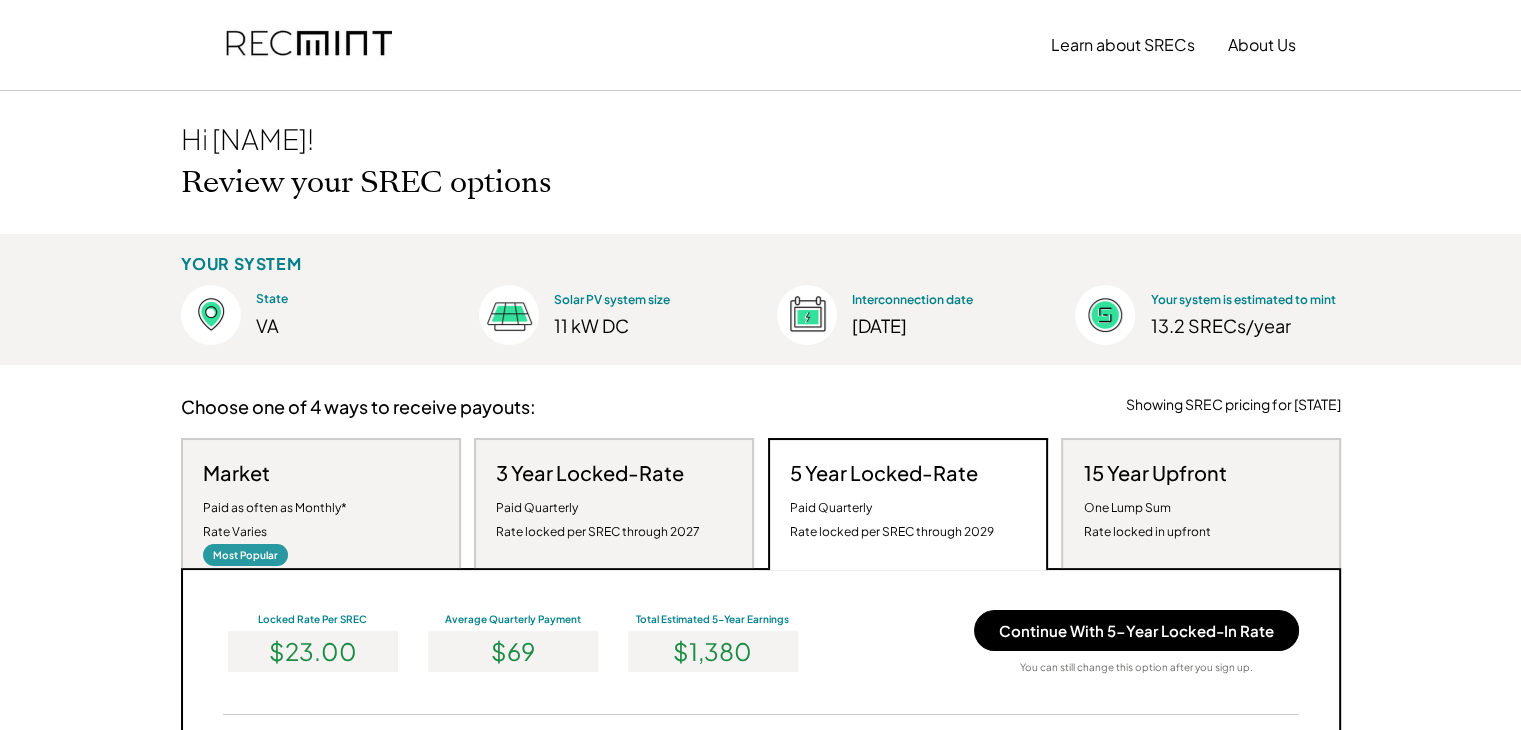 click on "One Lump Sum
Rate locked in upfront" at bounding box center (1146, 520) 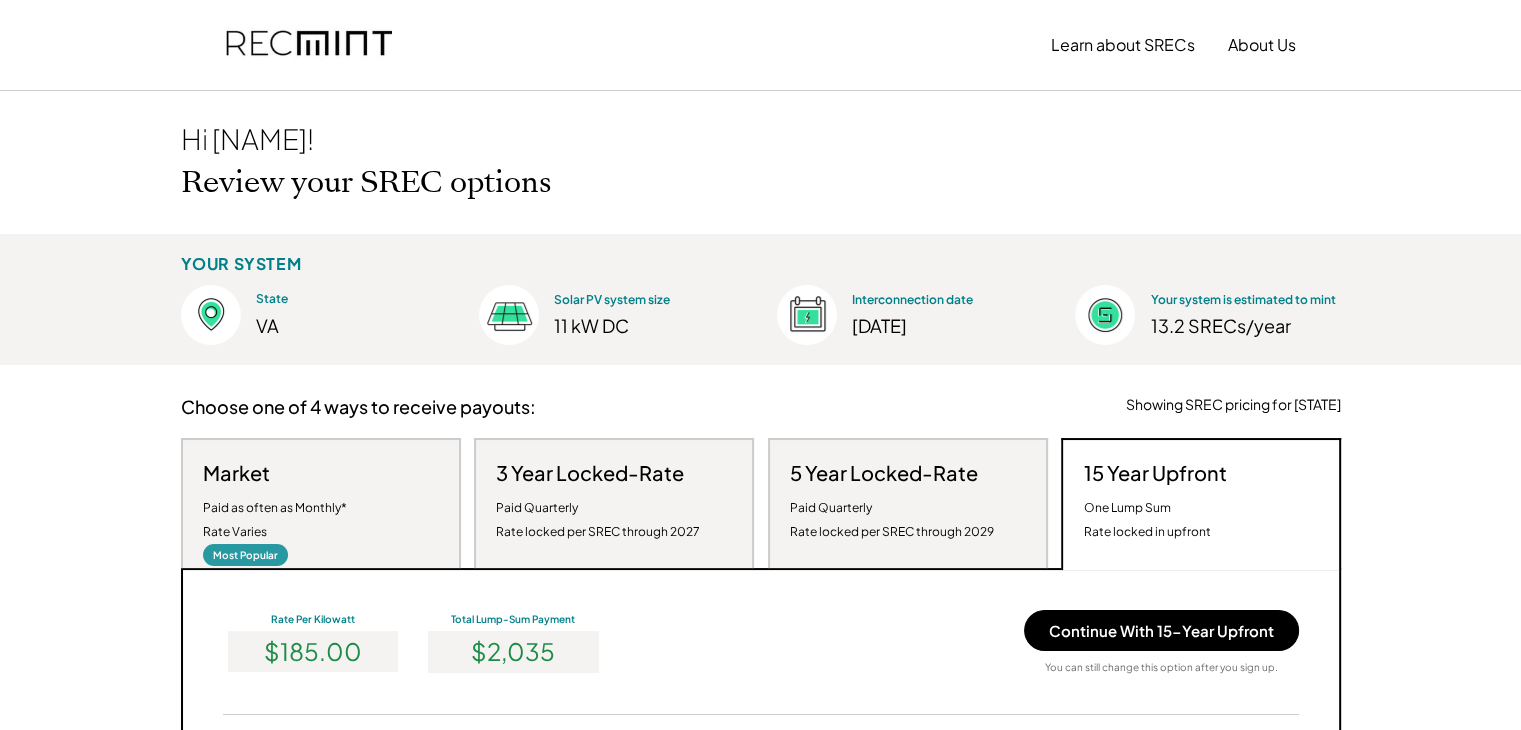 scroll, scrollTop: 999620, scrollLeft: 999260, axis: both 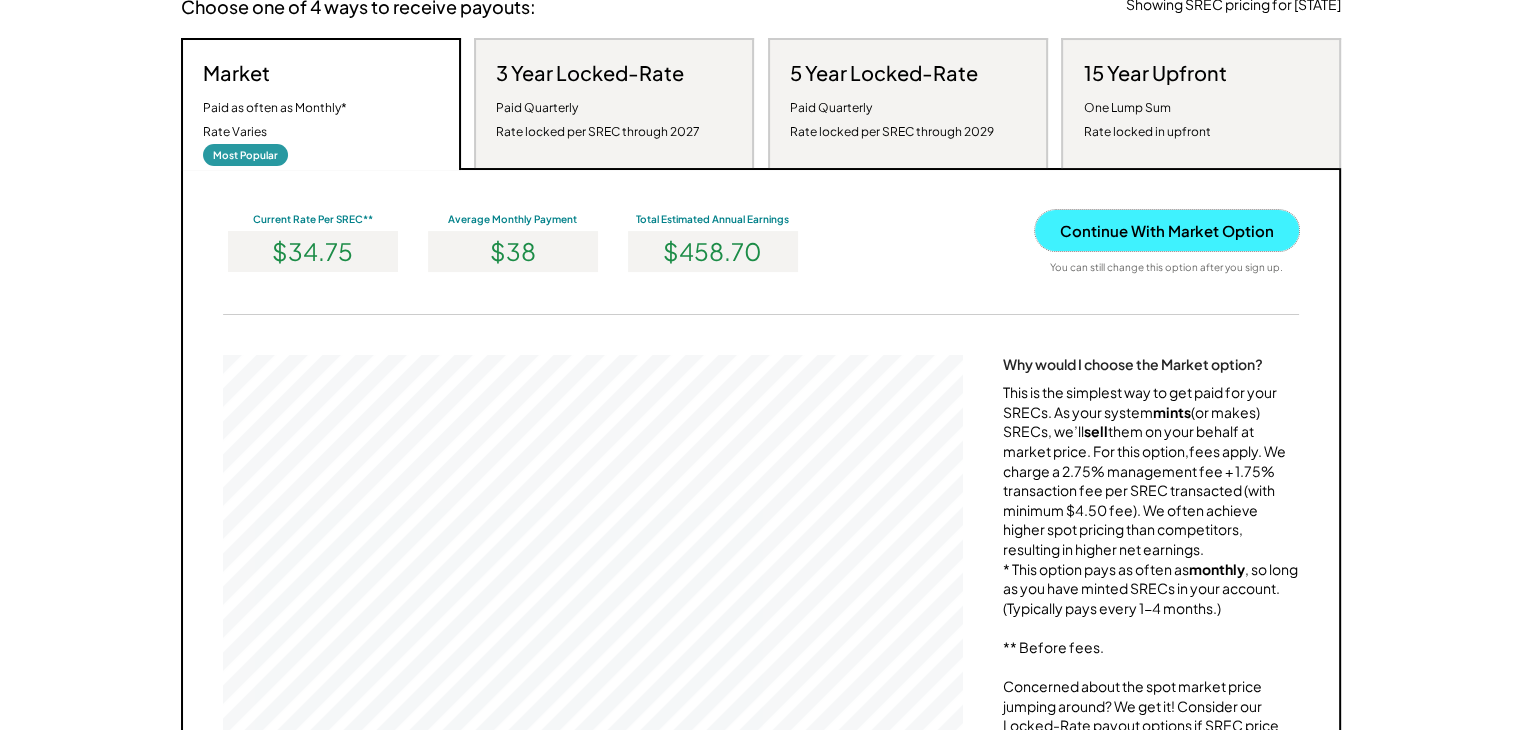 click on "Continue With Market Option" at bounding box center [1167, 230] 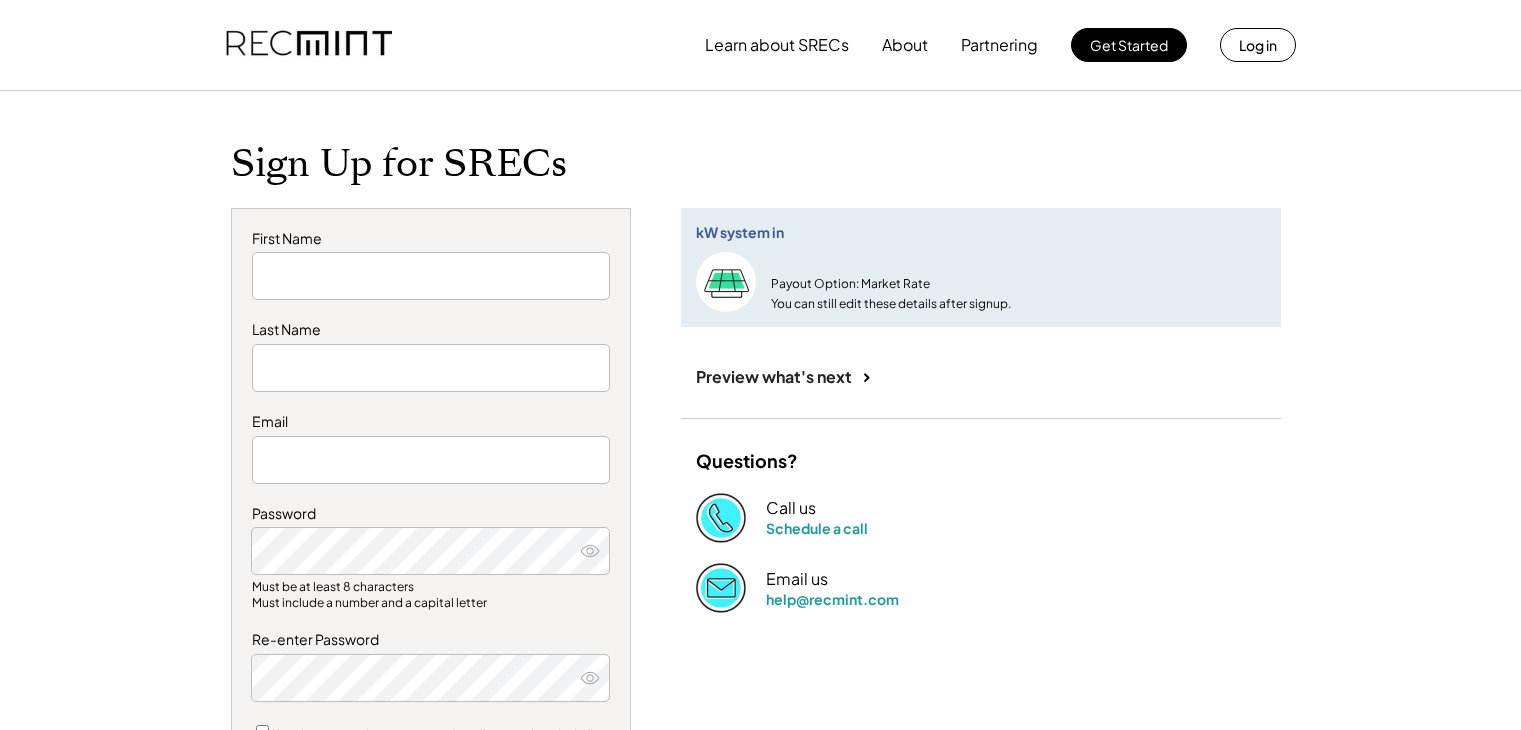 scroll, scrollTop: 0, scrollLeft: 0, axis: both 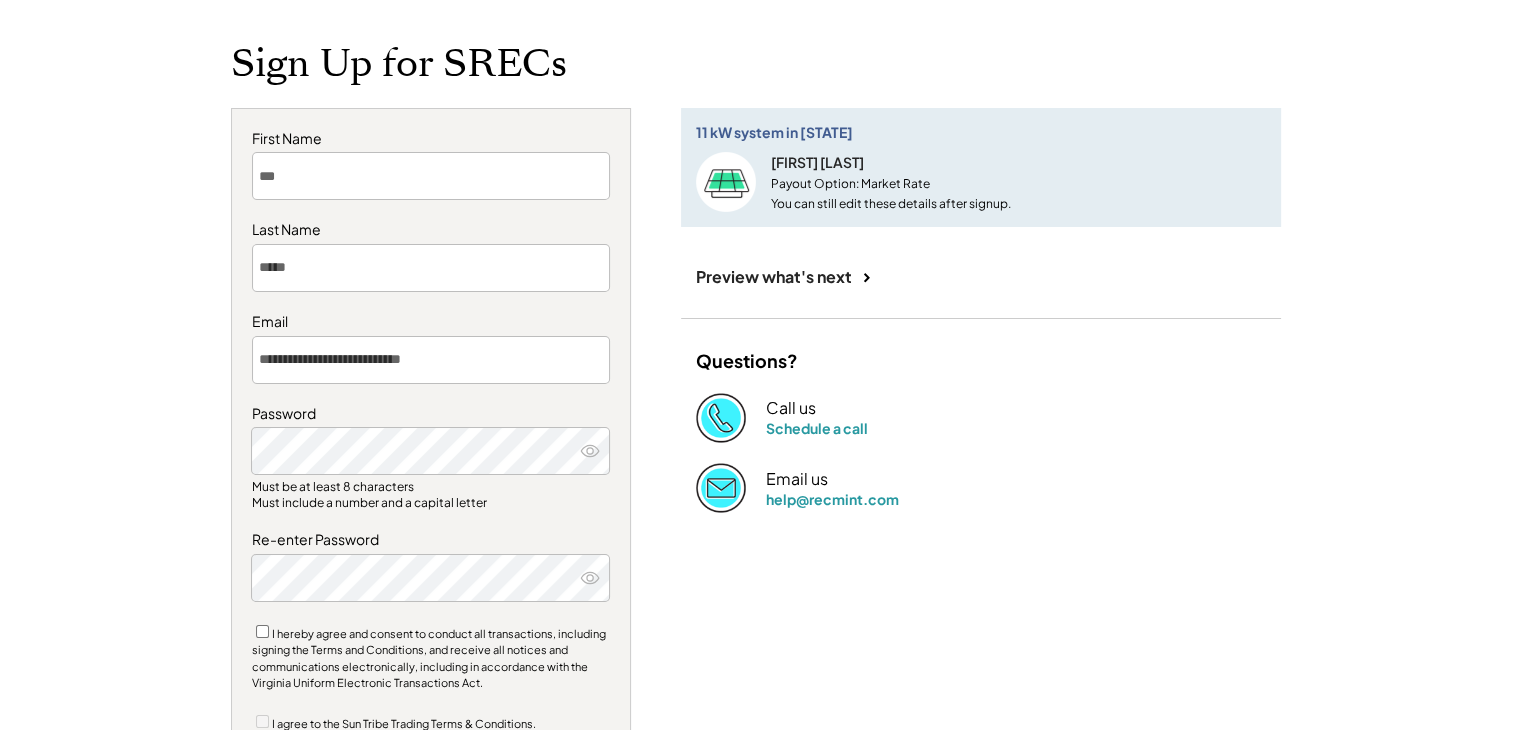 click on "Preview what's next" at bounding box center [774, 277] 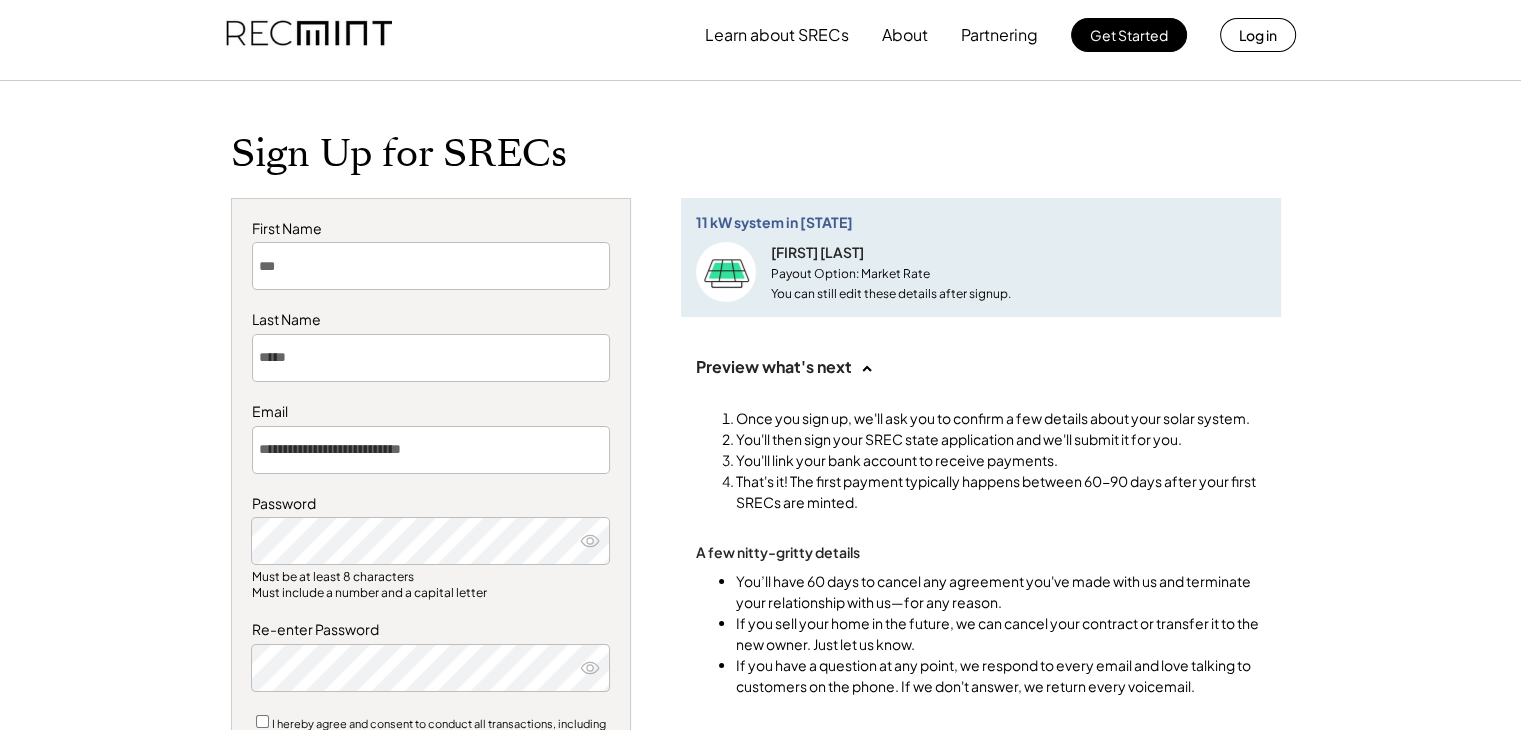 scroll, scrollTop: 0, scrollLeft: 0, axis: both 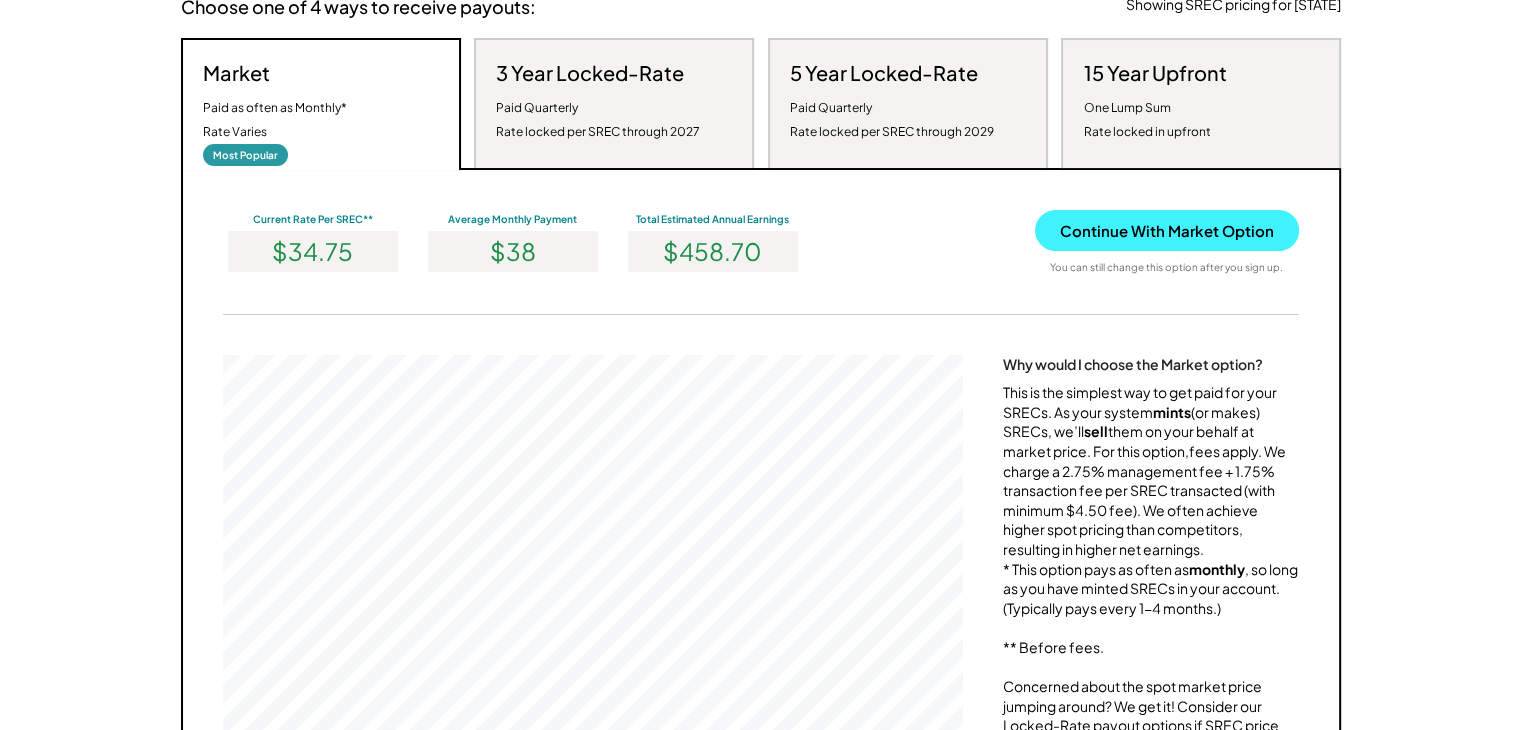 click on "Continue With Market Option" at bounding box center (1167, 230) 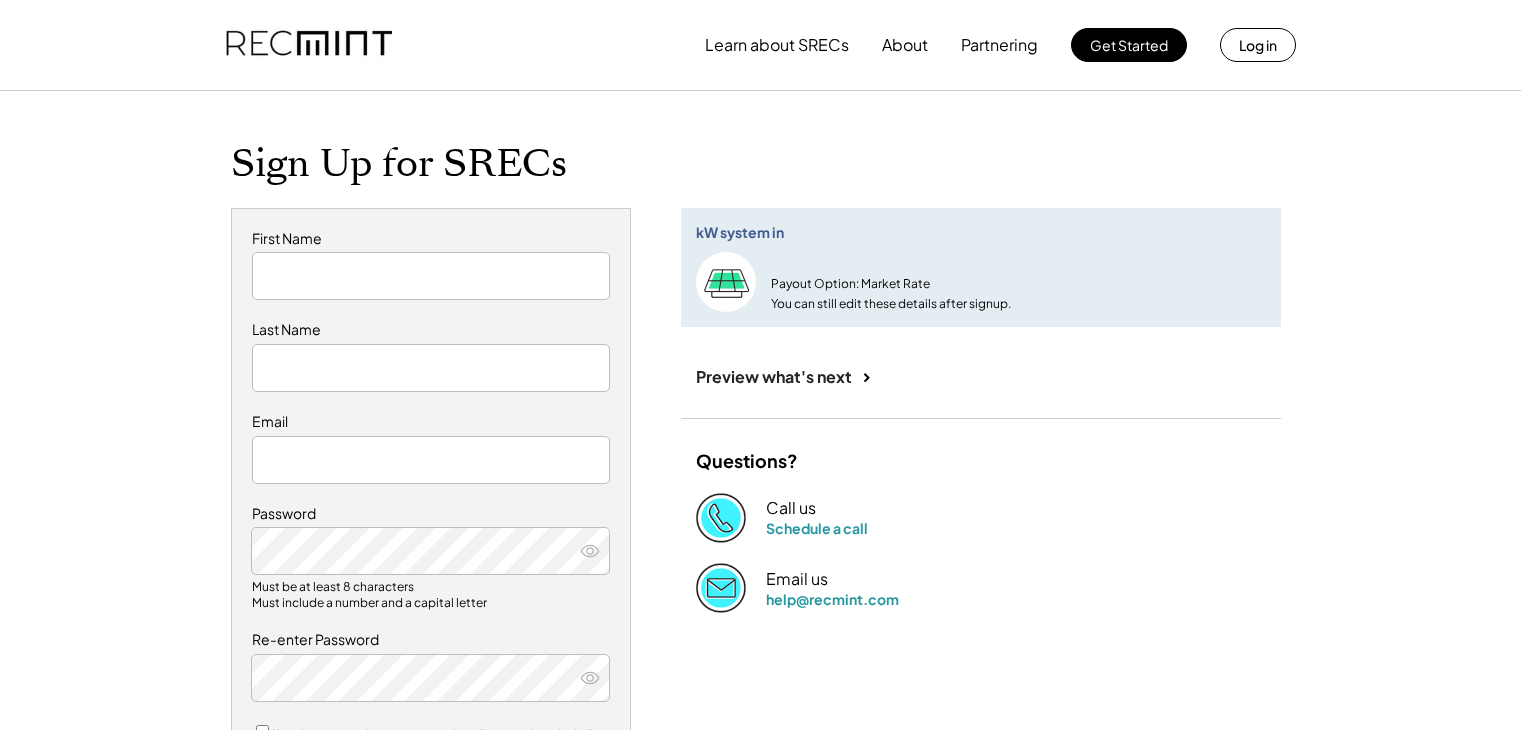 scroll, scrollTop: 0, scrollLeft: 0, axis: both 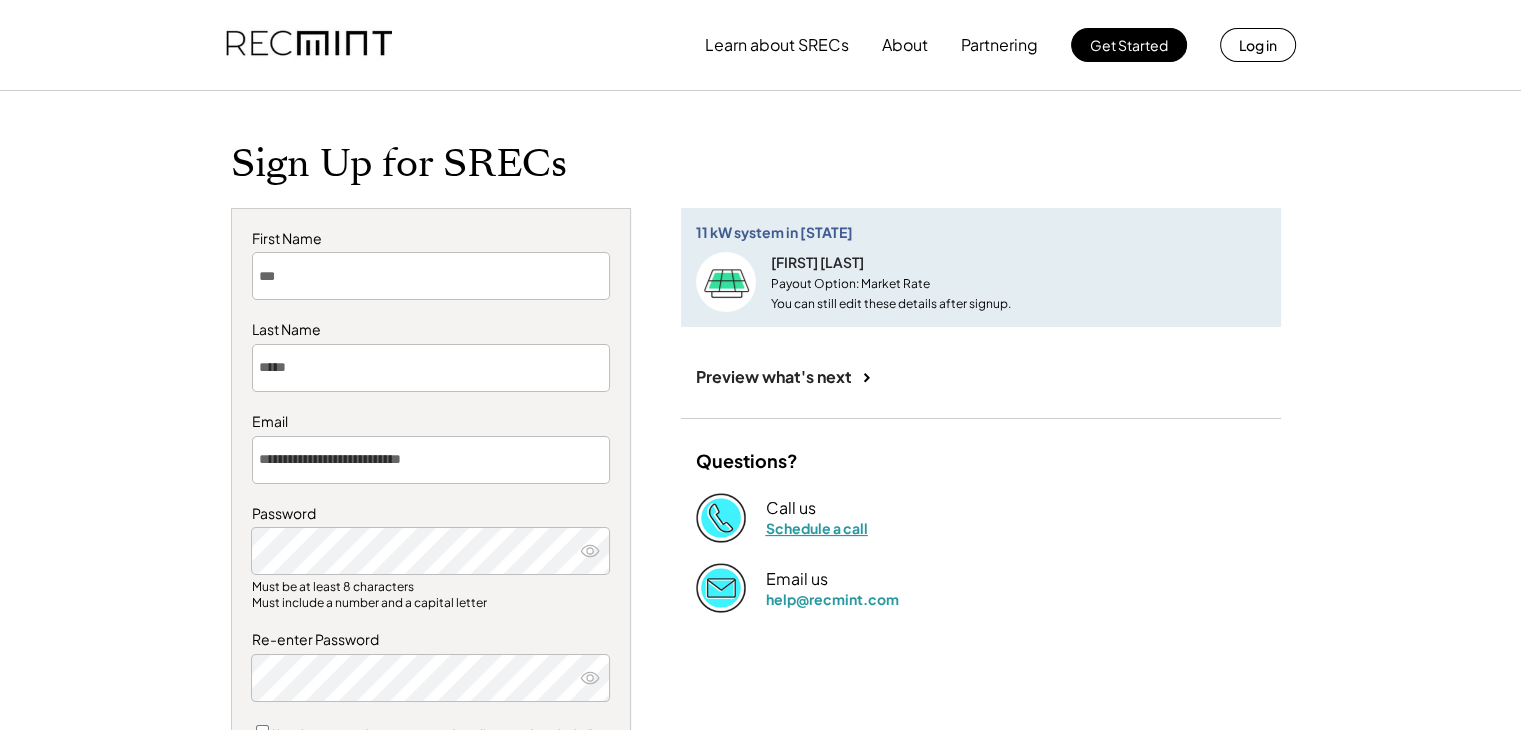click on "Schedule a call" at bounding box center [817, 528] 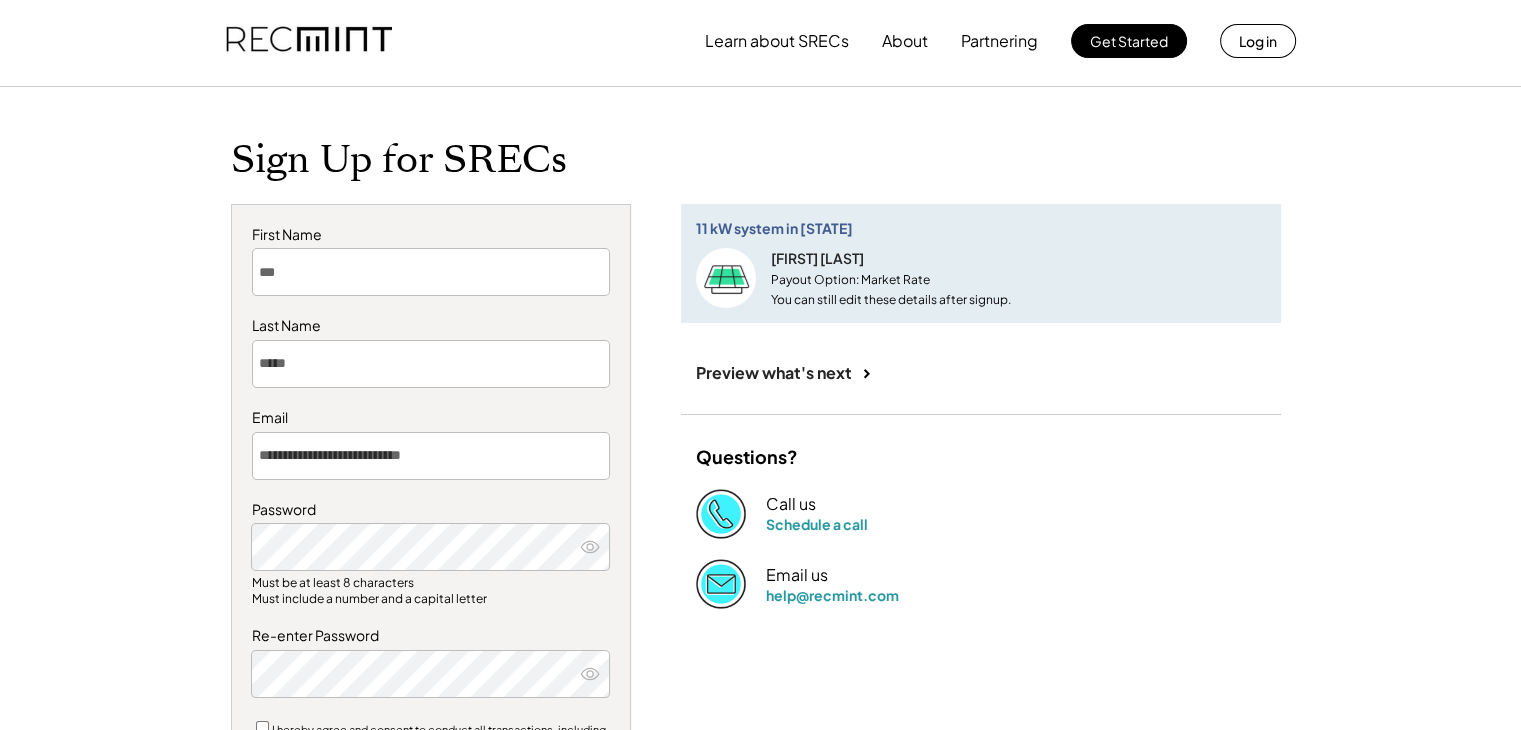 scroll, scrollTop: 0, scrollLeft: 0, axis: both 